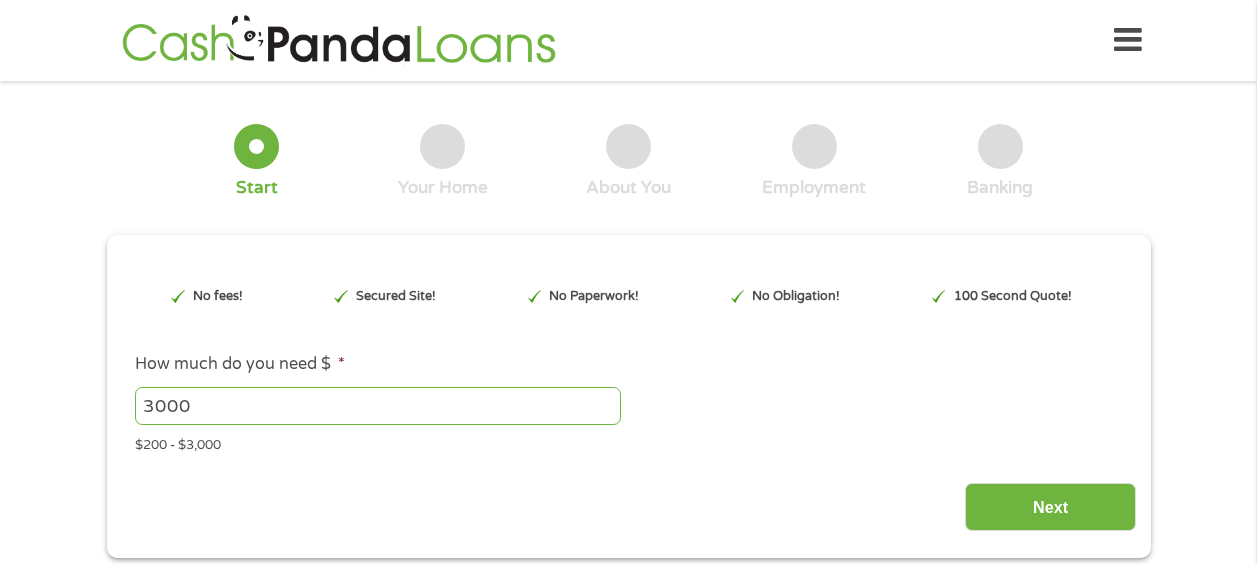 scroll, scrollTop: 0, scrollLeft: 0, axis: both 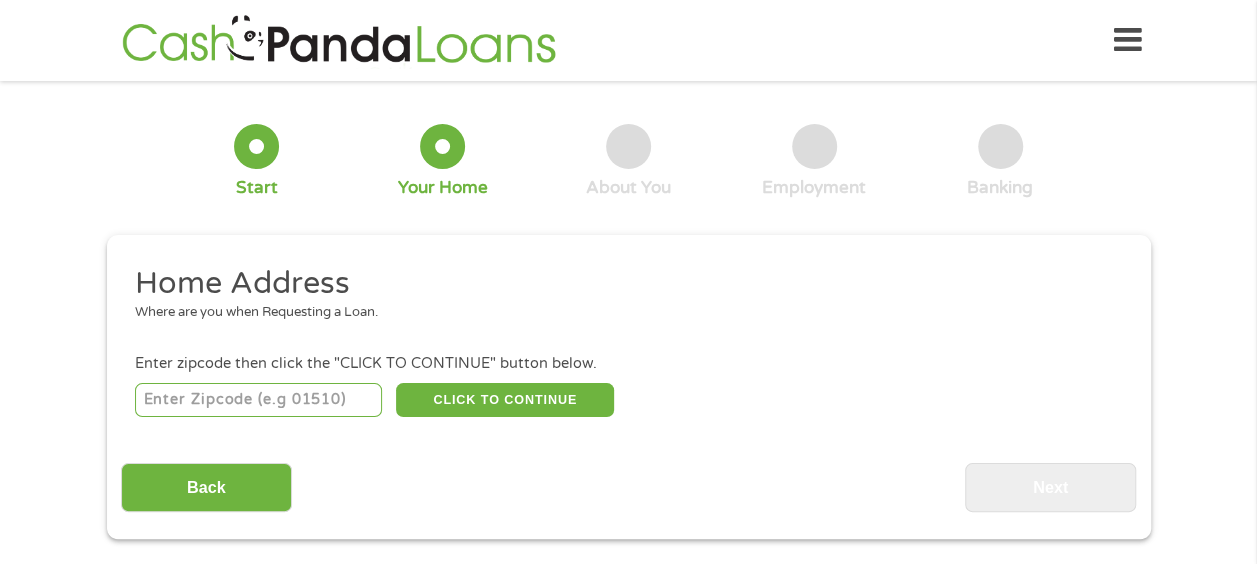 click at bounding box center [258, 400] 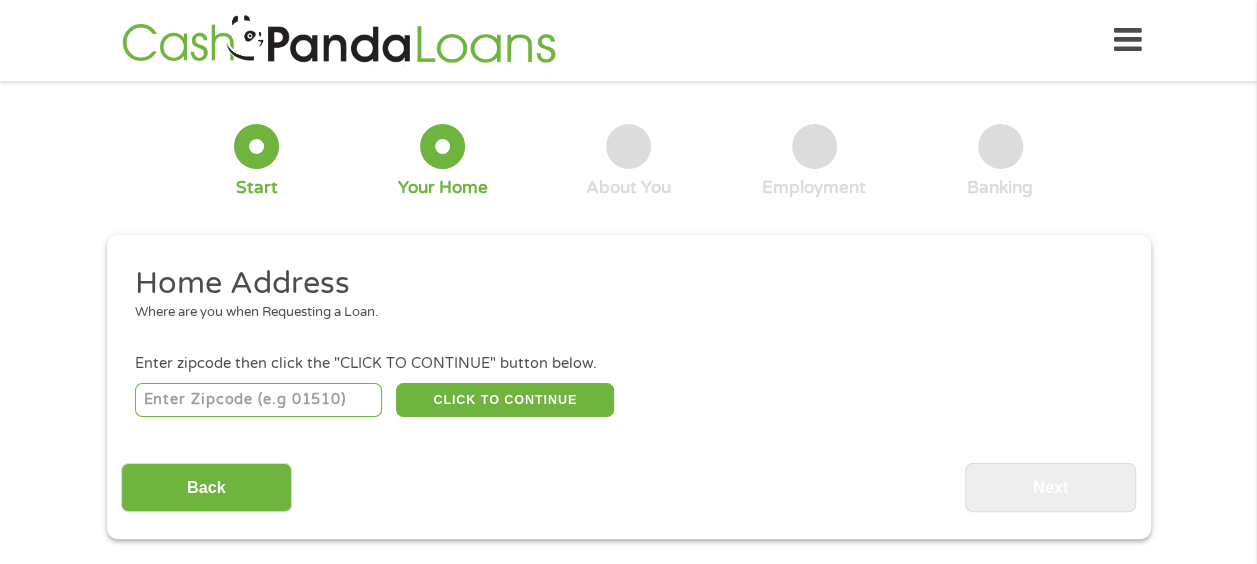 type on "[POSTAL_CODE]" 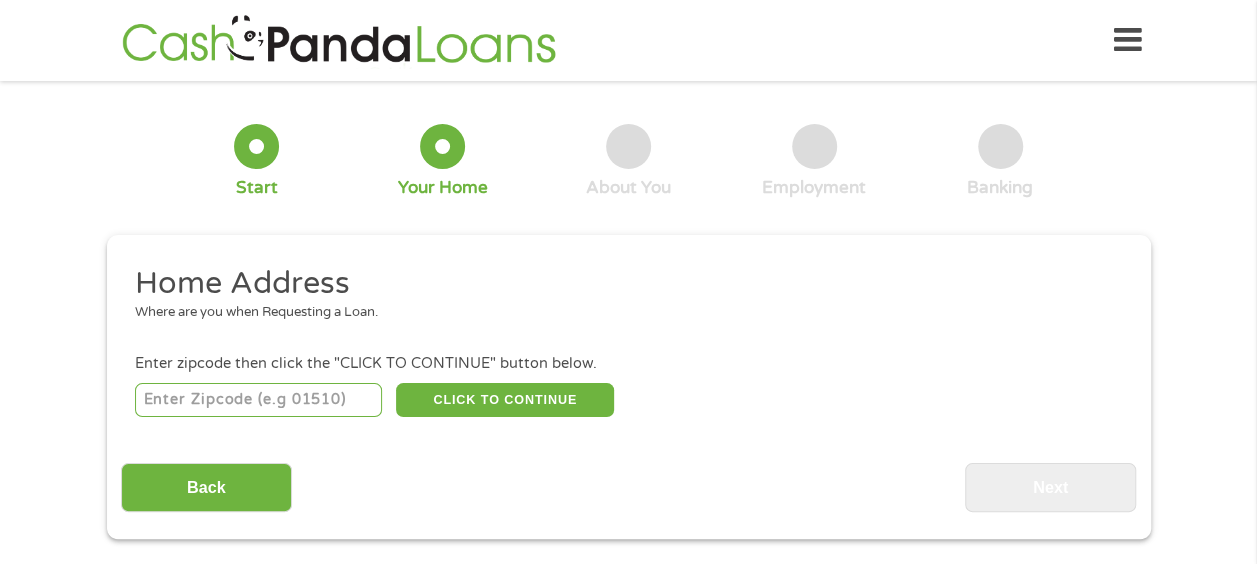 click on "Home Address Where are you when Requesting a Loan.
Enter zipcode then click the "CLICK TO CONTINUE" button below.
[ZIP]
CLICK TO CONTINUE
Please recheck your Zipcode, it seems to be Incorrect Enter Your Street Address * Zip/Postal Code * This field is hidden when viewing the form City * This field is hidden when viewing the form State * Alabama Alaska Arizona Arkansas California Colorado Connecticut Delaware Florida Georgia Hawaii Idaho Illinois Indiana Iowa Kansas Kentucky Louisiana Maine Maryland Massachusetts Michigan Minnesota Mississippi Missouri Montana Nebraska Nevada New Hampshire New Jersey New Mexico North Carolina North Dakota Ohio Oklahoma Oregon Pennsylvania Rhode Island South Carolina South Dakota Tennessee Texas Utah Vermont Virginia Washington West Virginia Wisconsin Wyoming Are you the Home Owner? * No Yes Years at This Address * 1 Year or less 1 - 2 Years 2 - 4 Years Over 4 Years Loan Purpose * --- Choose one --- Pay Bills Other" at bounding box center [628, 388] 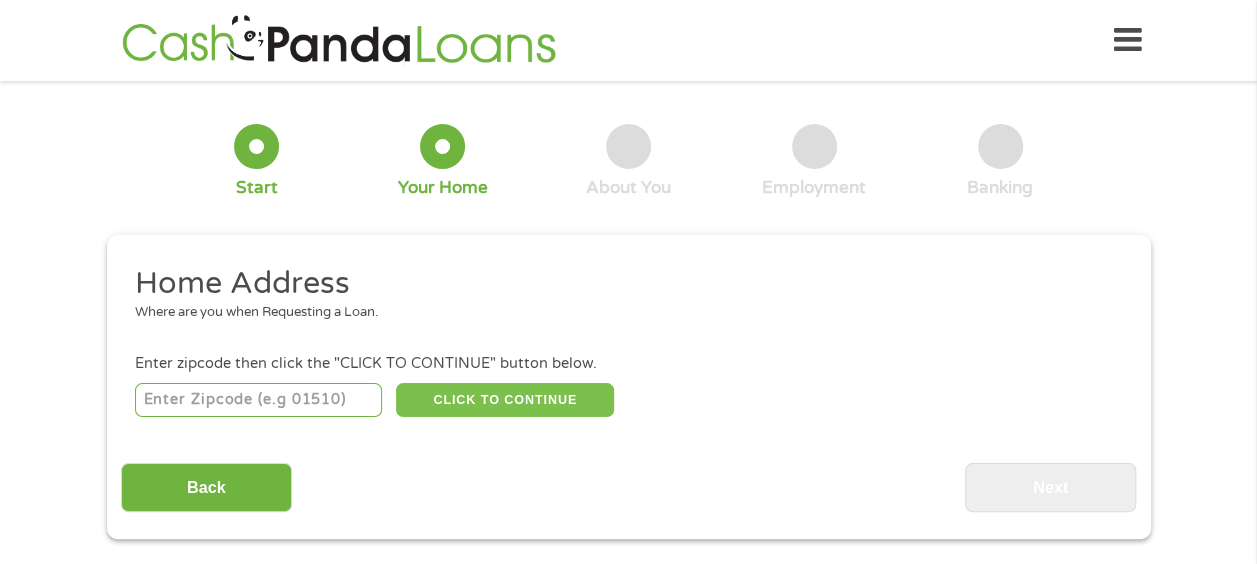 click on "CLICK TO CONTINUE" at bounding box center (505, 400) 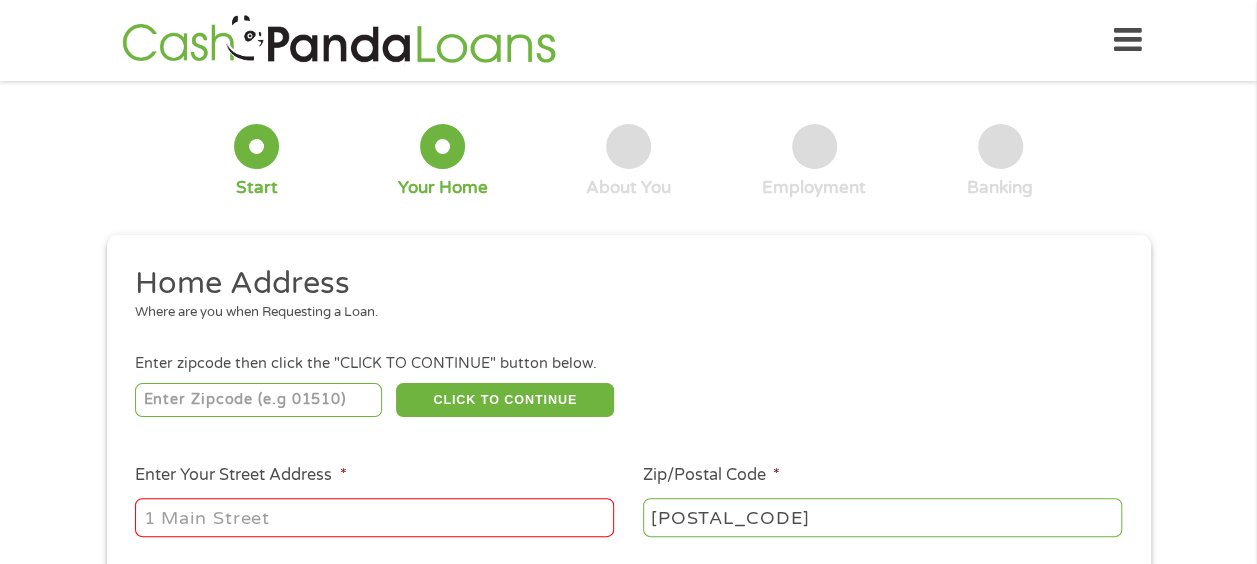 click on "Enter Your Street Address *" at bounding box center (374, 517) 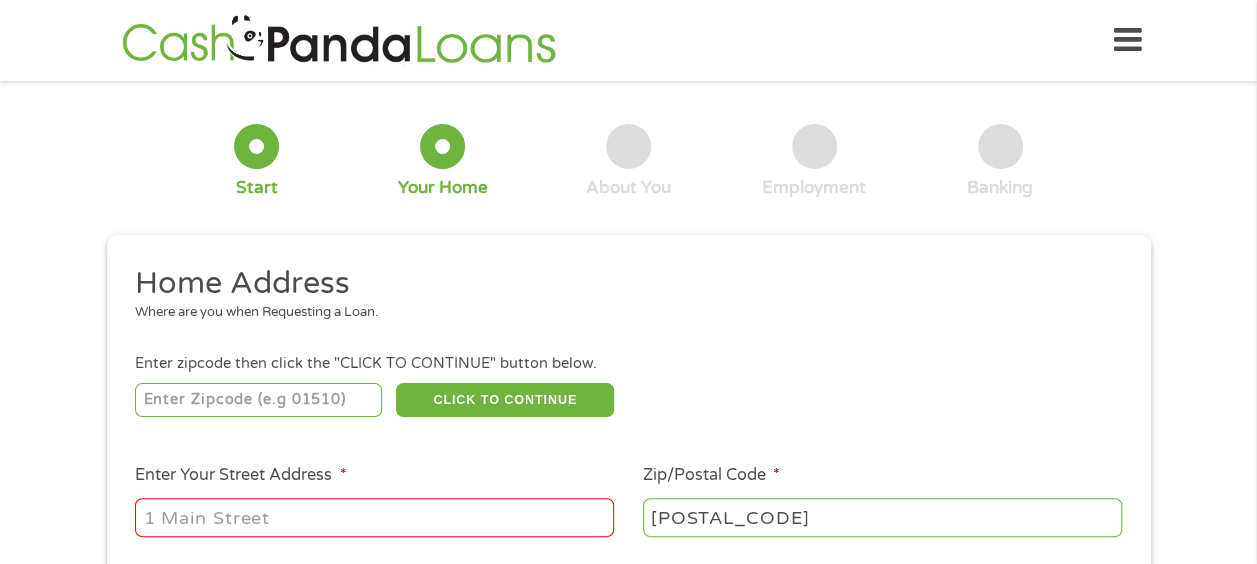 type on "[NUMBER] [STREET]" 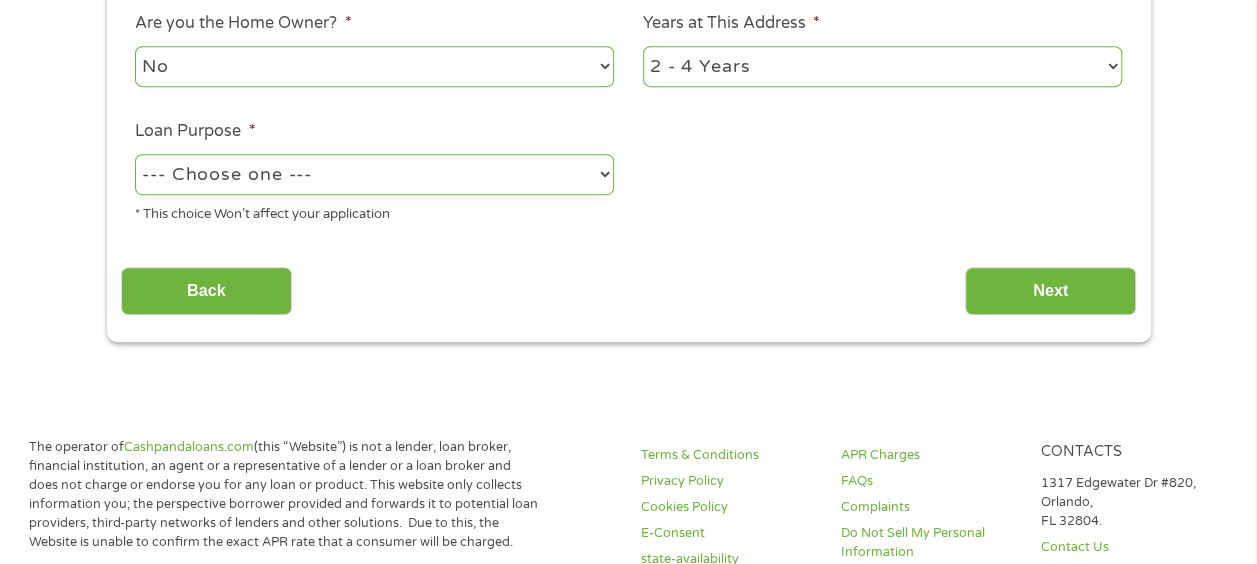 scroll, scrollTop: 564, scrollLeft: 0, axis: vertical 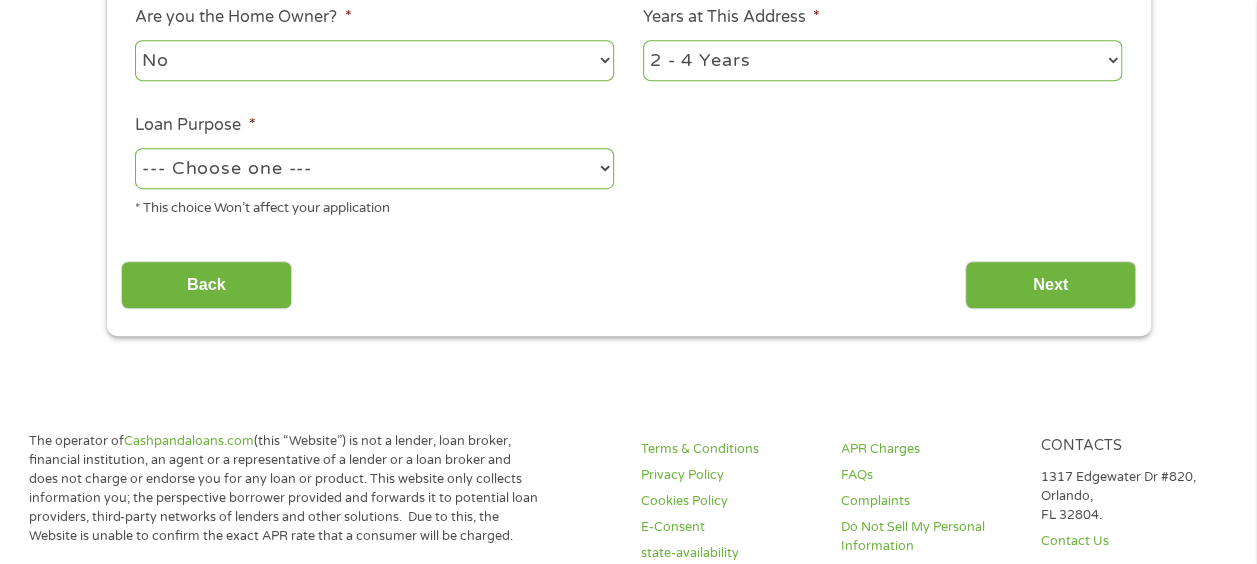 click on "--- Choose one --- Pay Bills Debt Consolidation Home Improvement Major Purchase Car Loan Short Term Cash Medical Expenses Other" at bounding box center (374, 168) 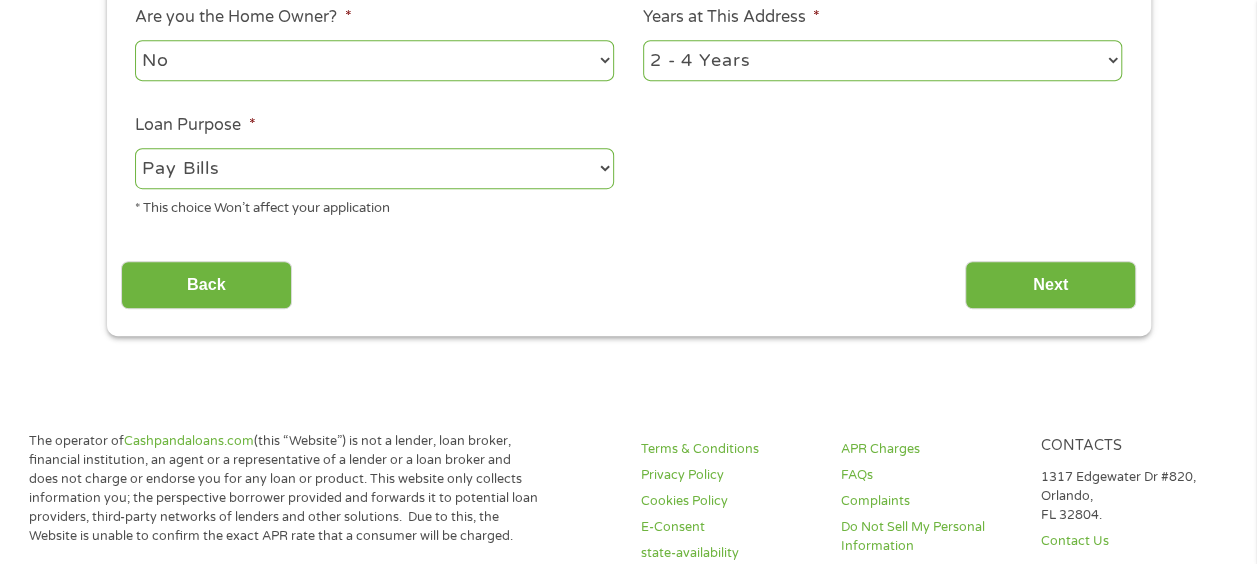click on "--- Choose one --- Pay Bills Debt Consolidation Home Improvement Major Purchase Car Loan Short Term Cash Medical Expenses Other" at bounding box center (374, 168) 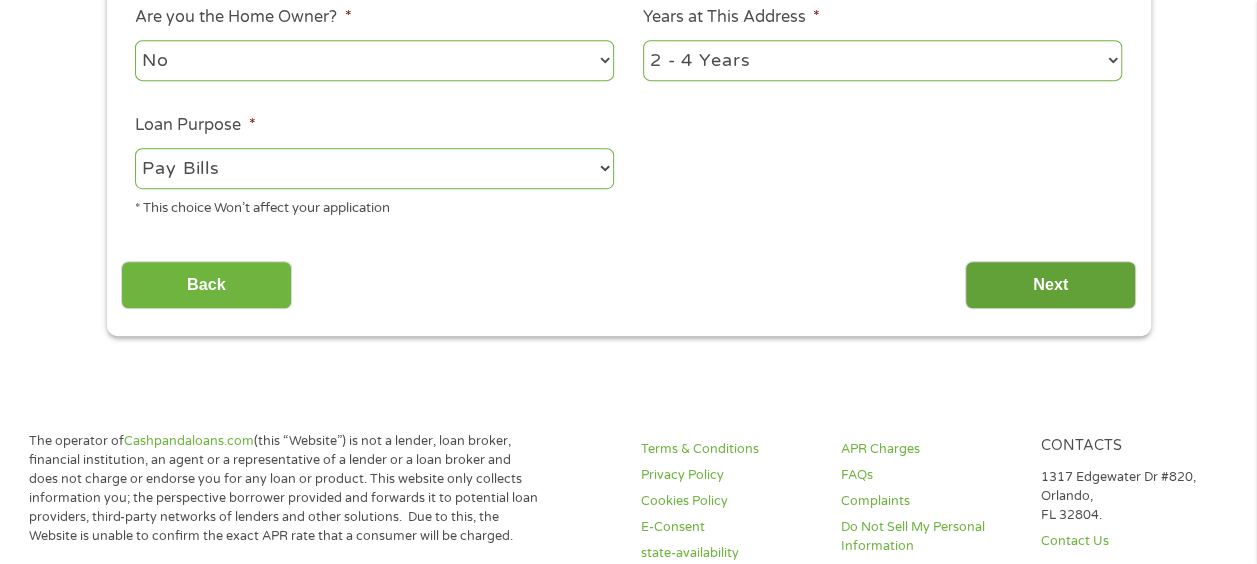 click on "Next" at bounding box center [1050, 285] 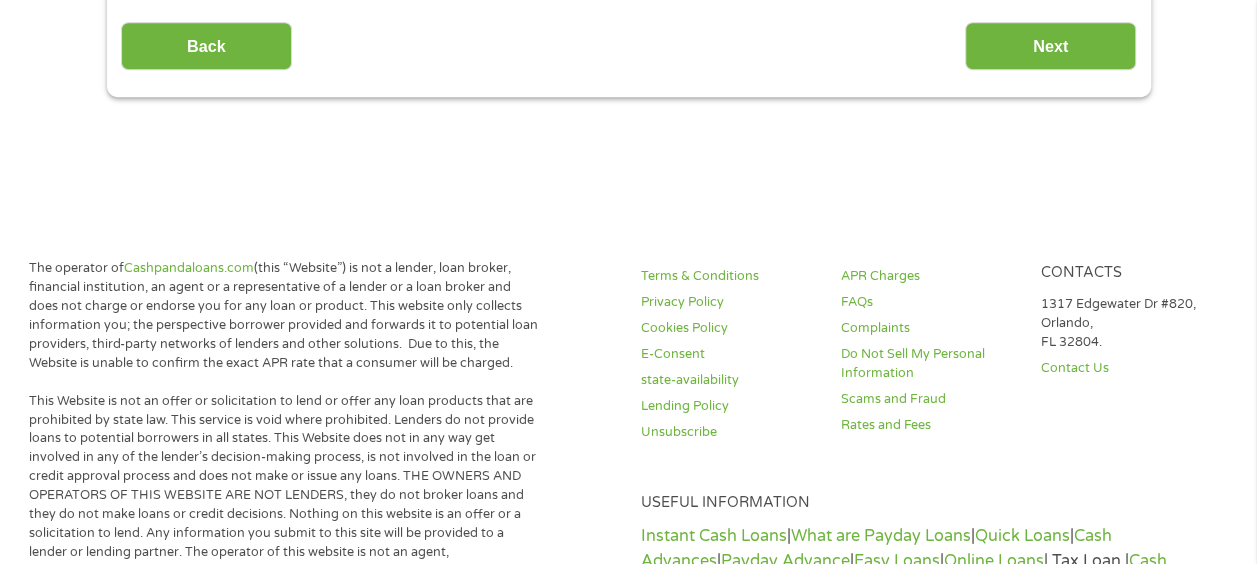 scroll, scrollTop: 8, scrollLeft: 8, axis: both 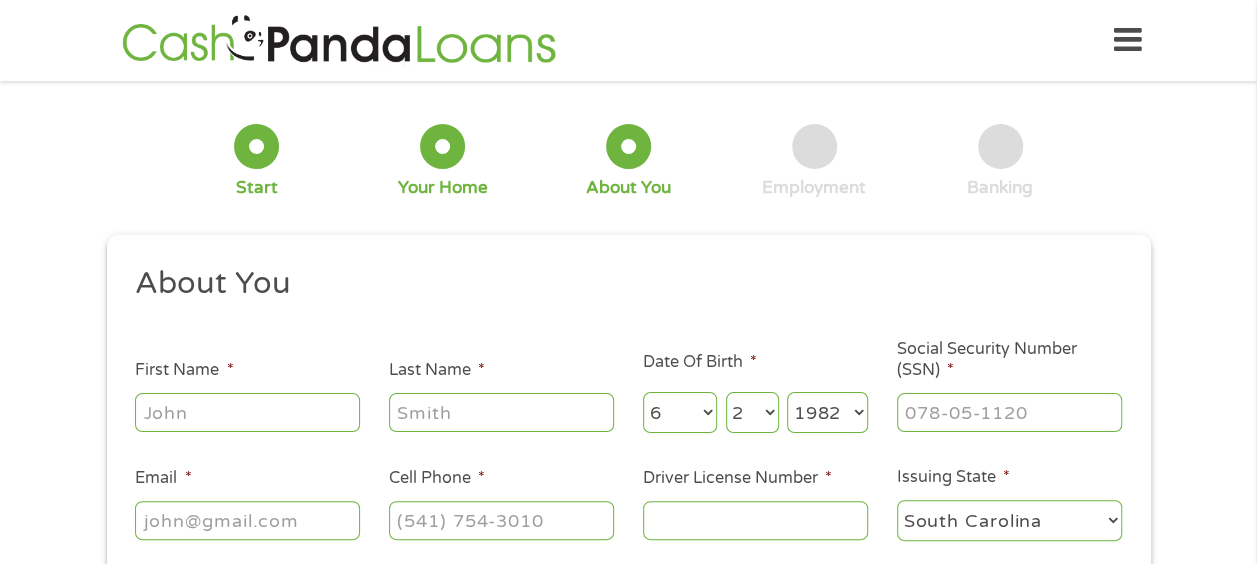 click on "First Name *" at bounding box center [247, 412] 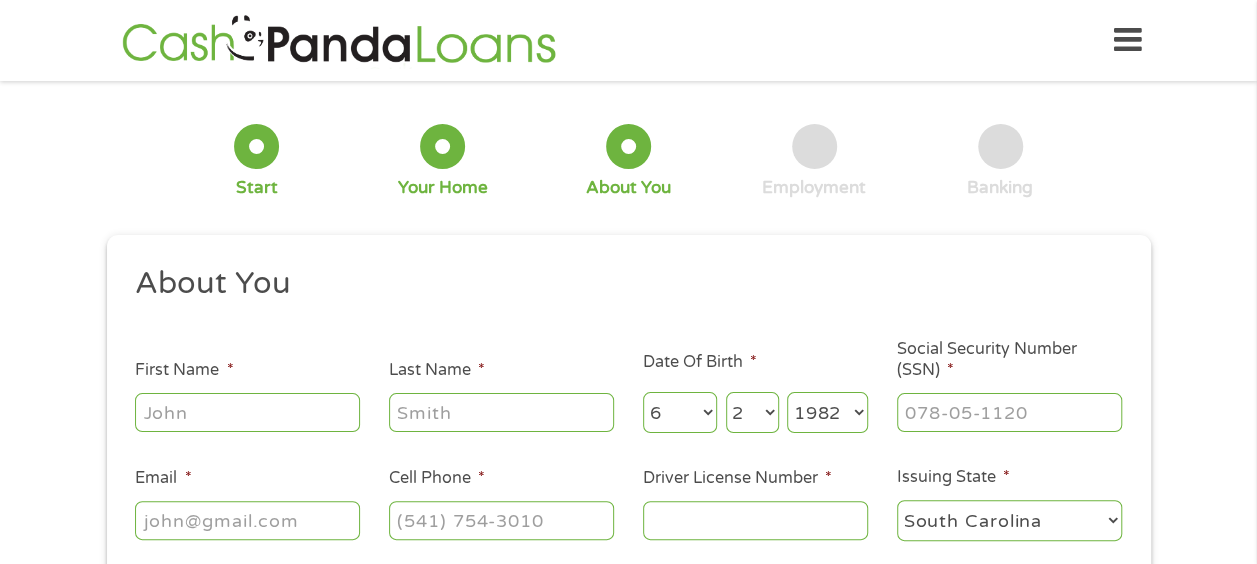 type on "[FIRST]" 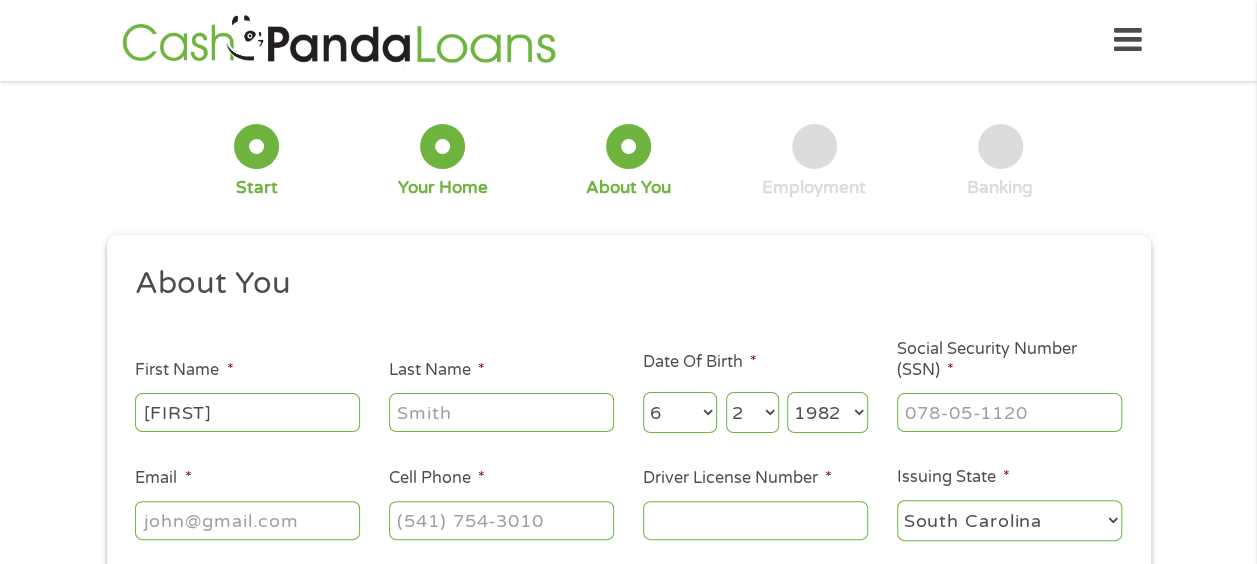 type on "[LAST]" 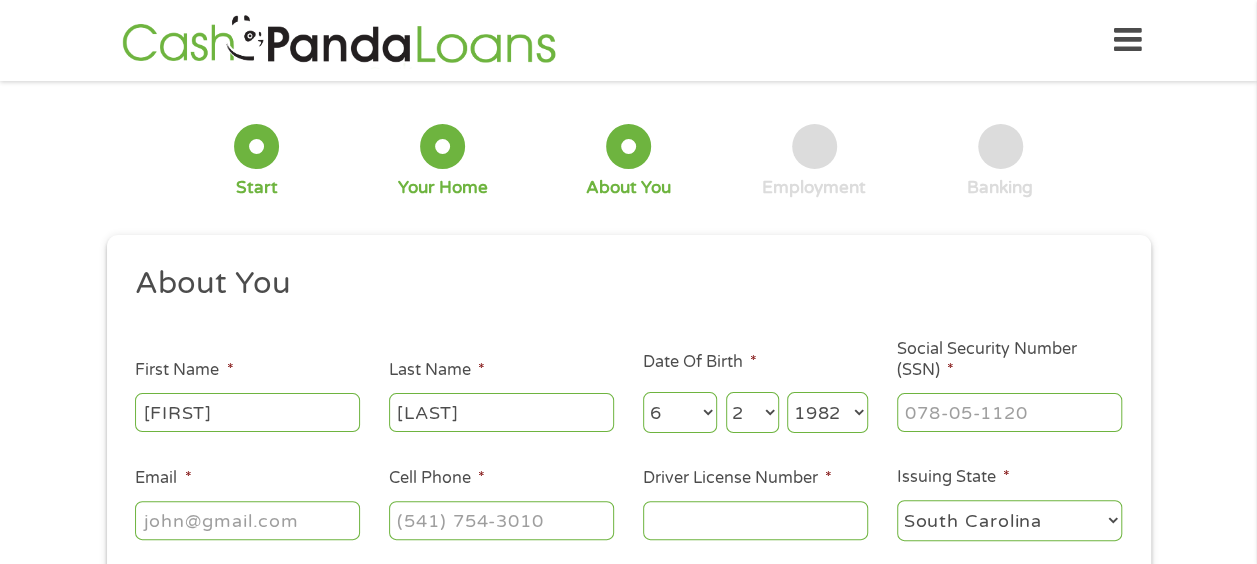 type on "[EMAIL]" 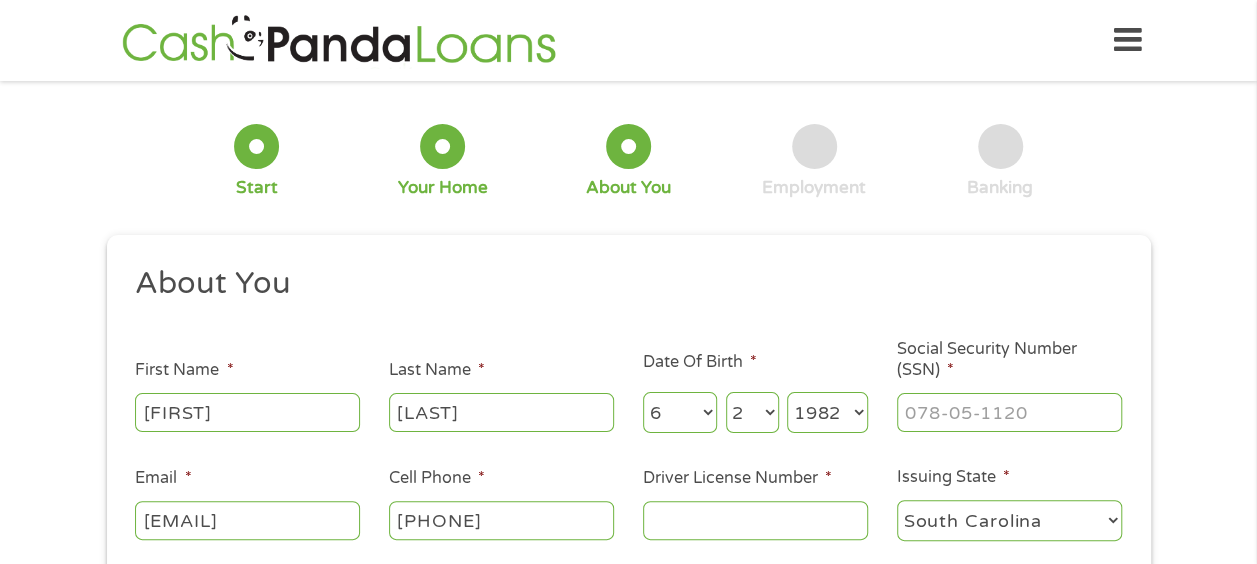 type on "[PHONE]" 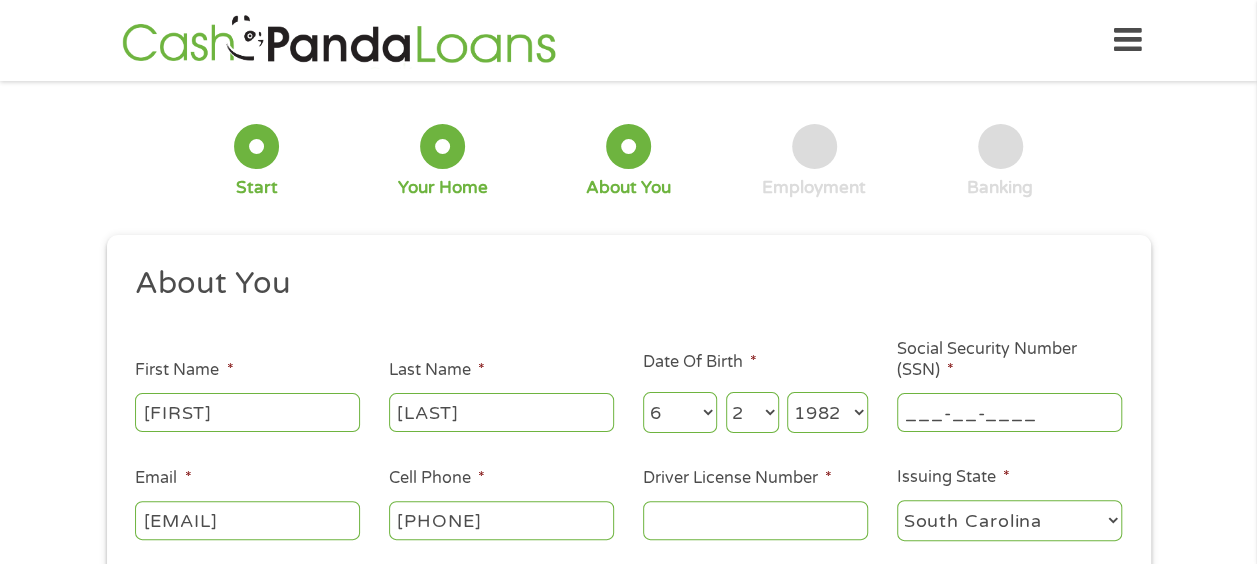 click on "___-__-____" at bounding box center [1009, 412] 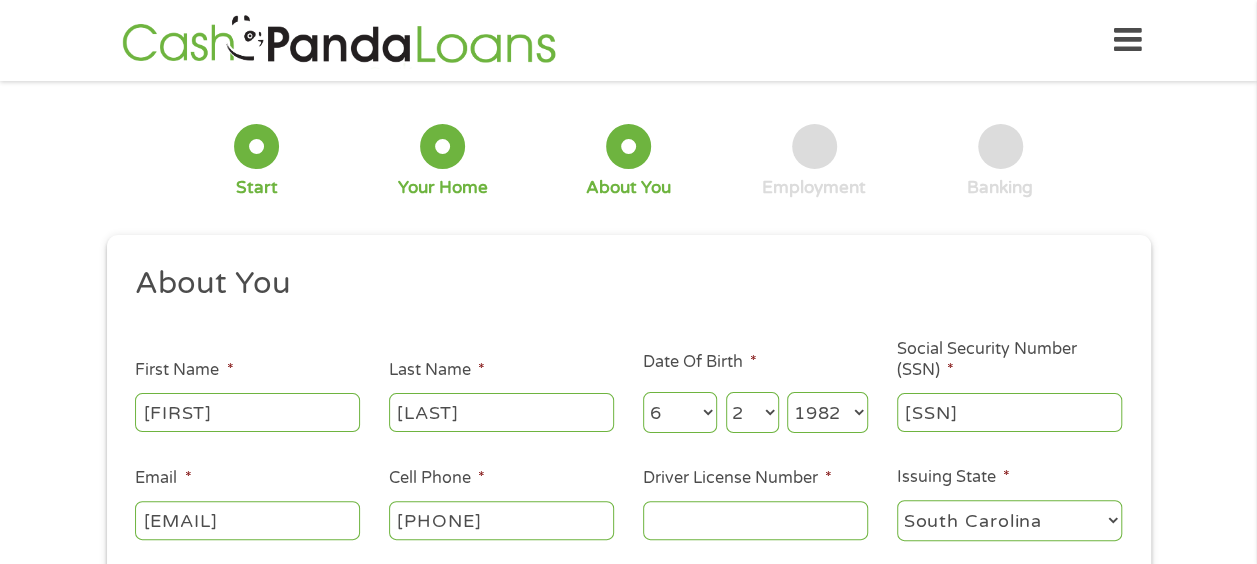 type on "[SSN]" 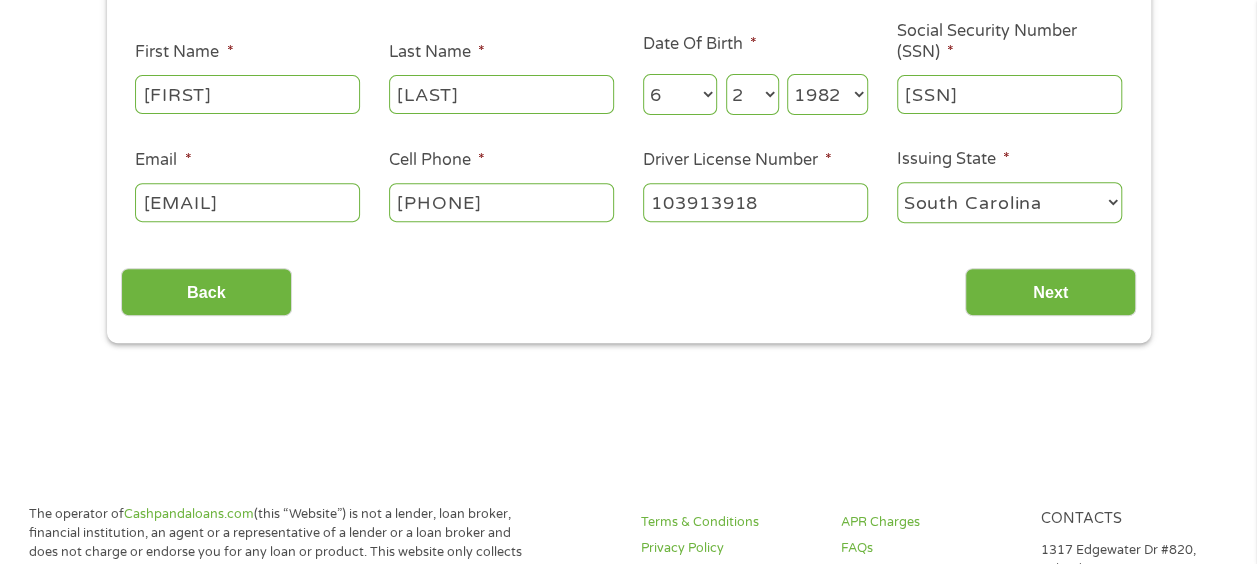 scroll, scrollTop: 349, scrollLeft: 0, axis: vertical 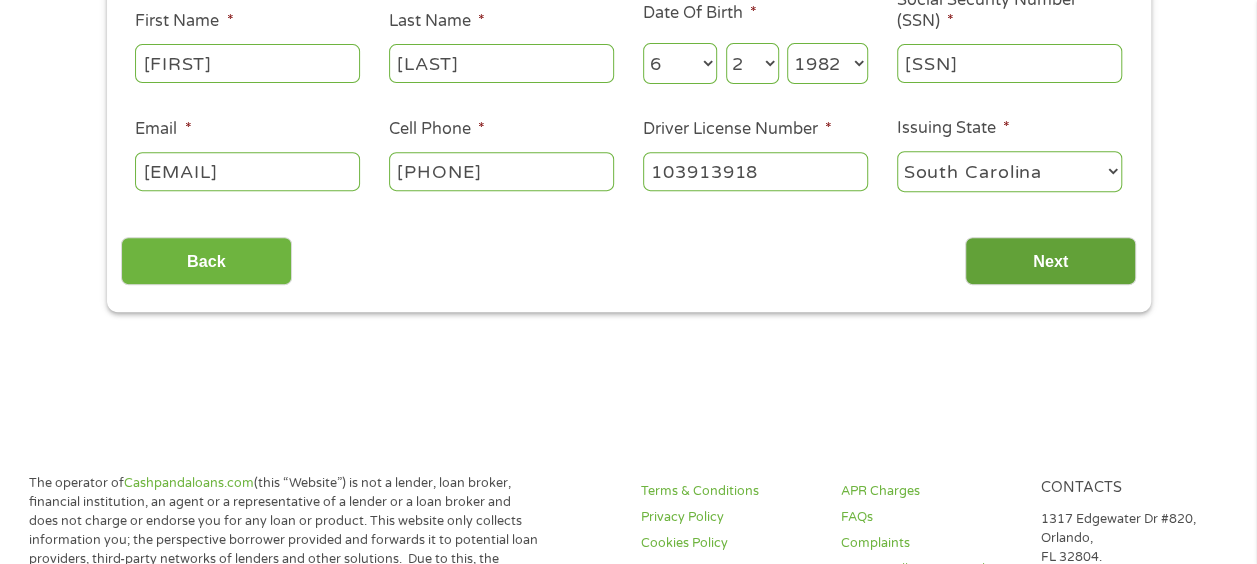 type on "103913918" 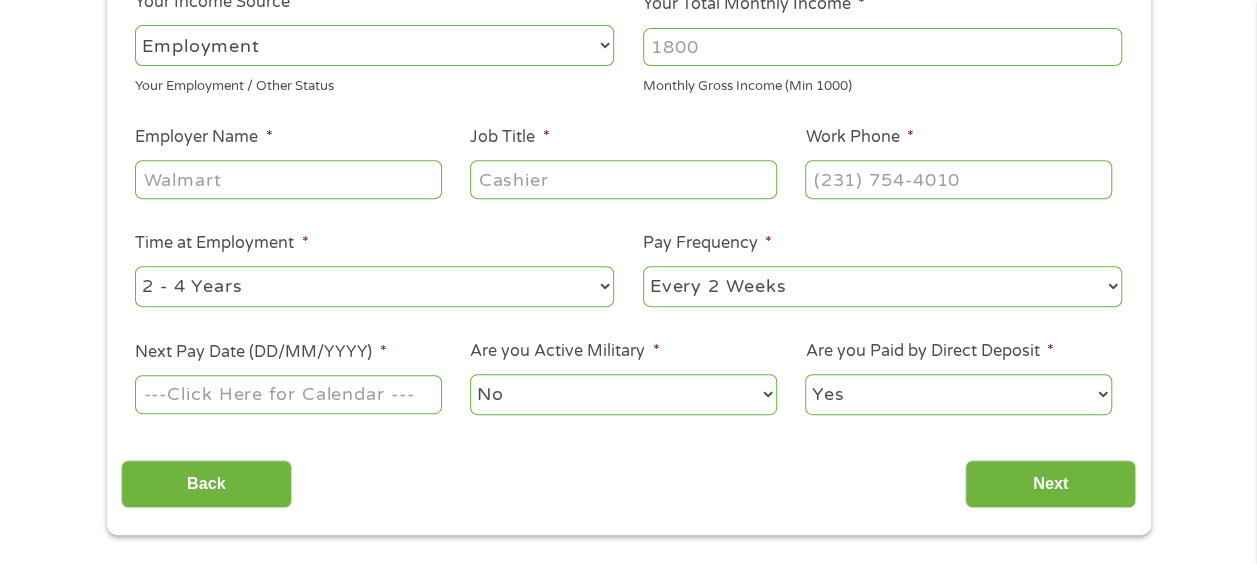 scroll, scrollTop: 8, scrollLeft: 8, axis: both 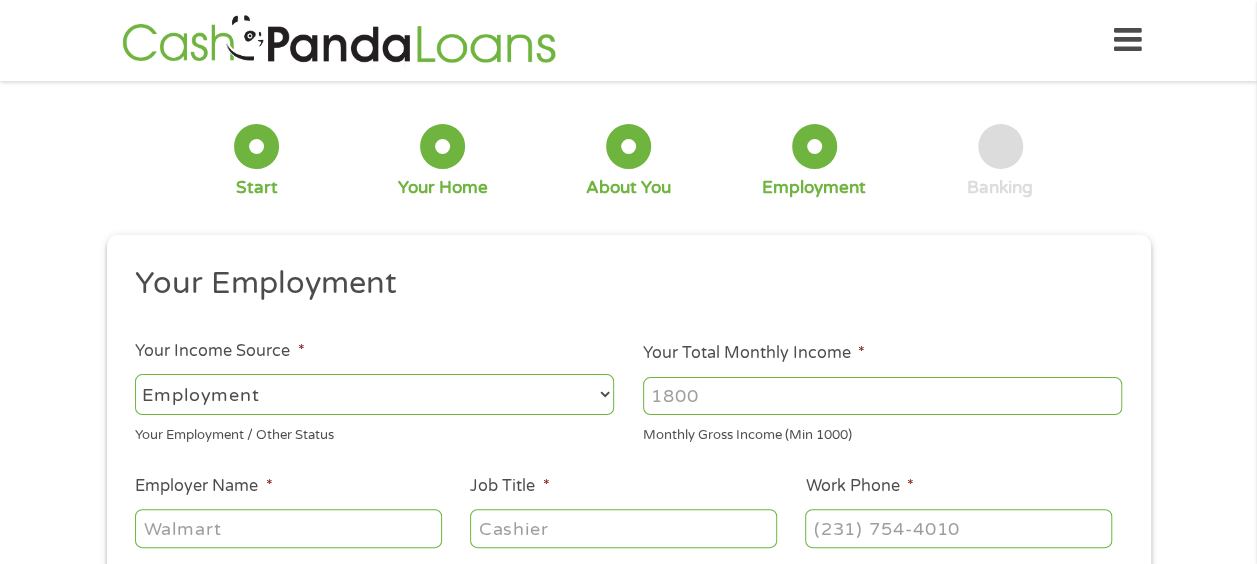 click on "Your Total Monthly Income *" at bounding box center (882, 396) 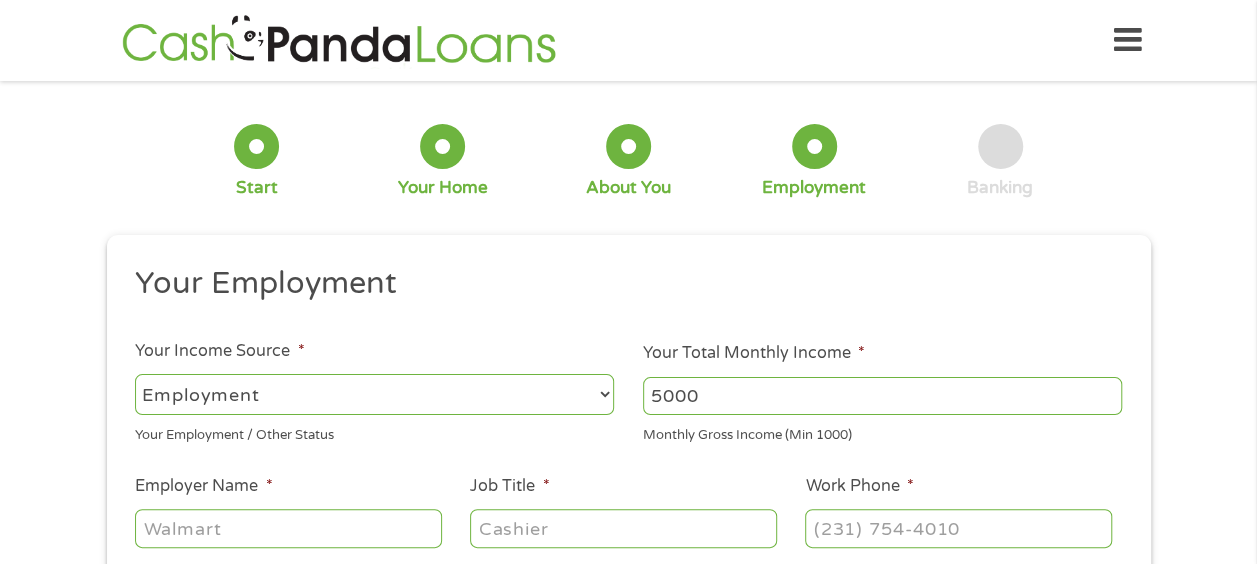 type on "5000" 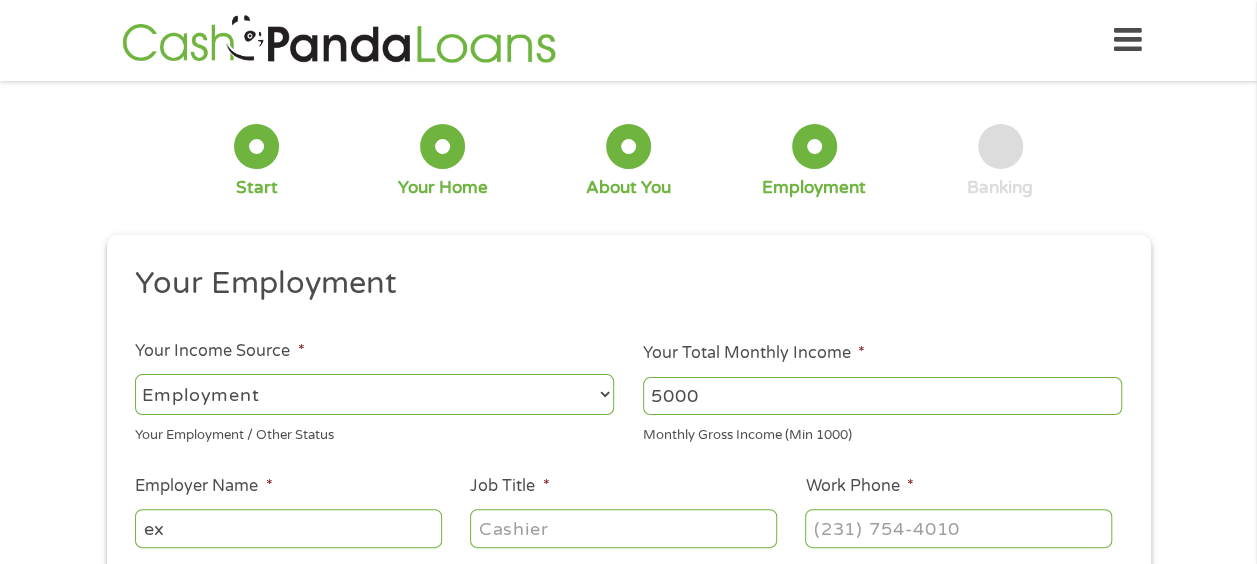type on "e" 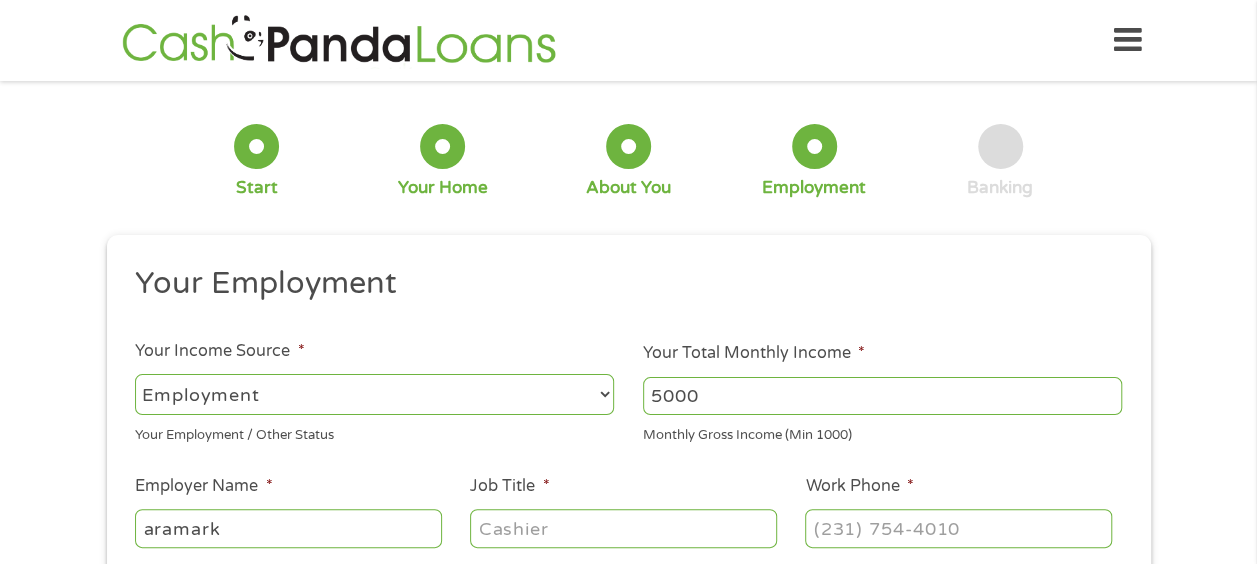 type on "aramark" 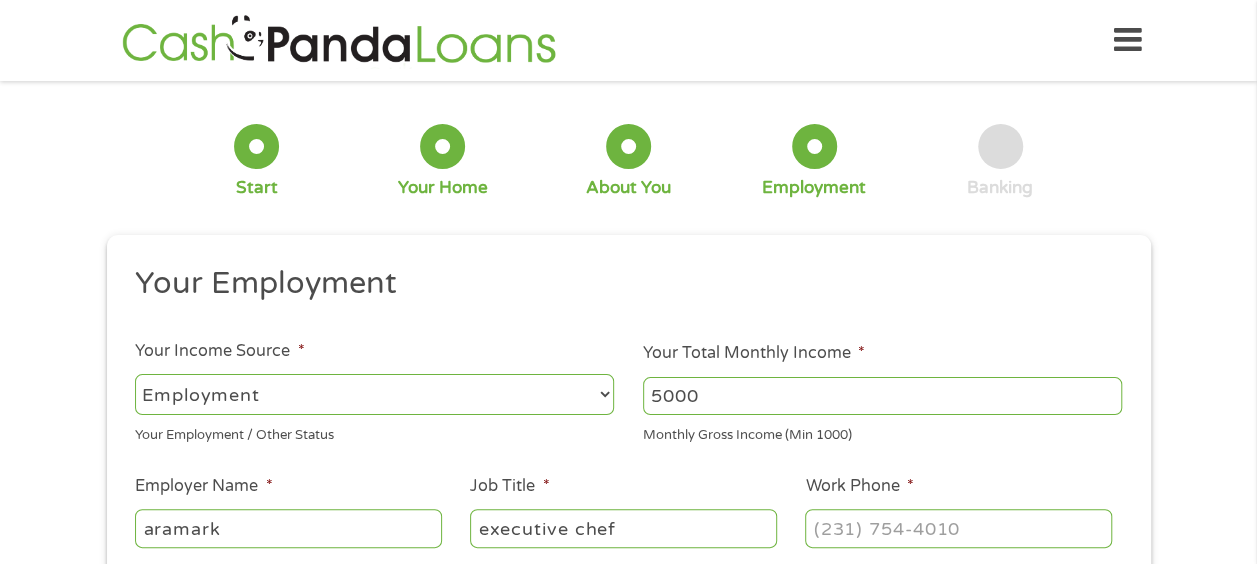 type on "executive chef" 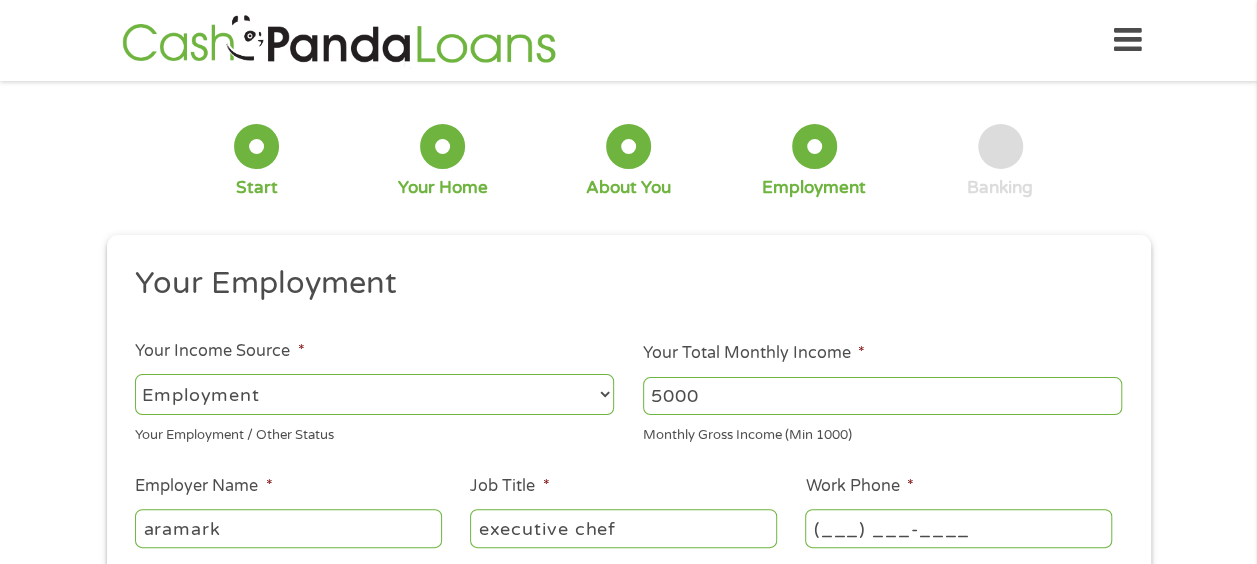 click on "(___) ___-____" at bounding box center (958, 528) 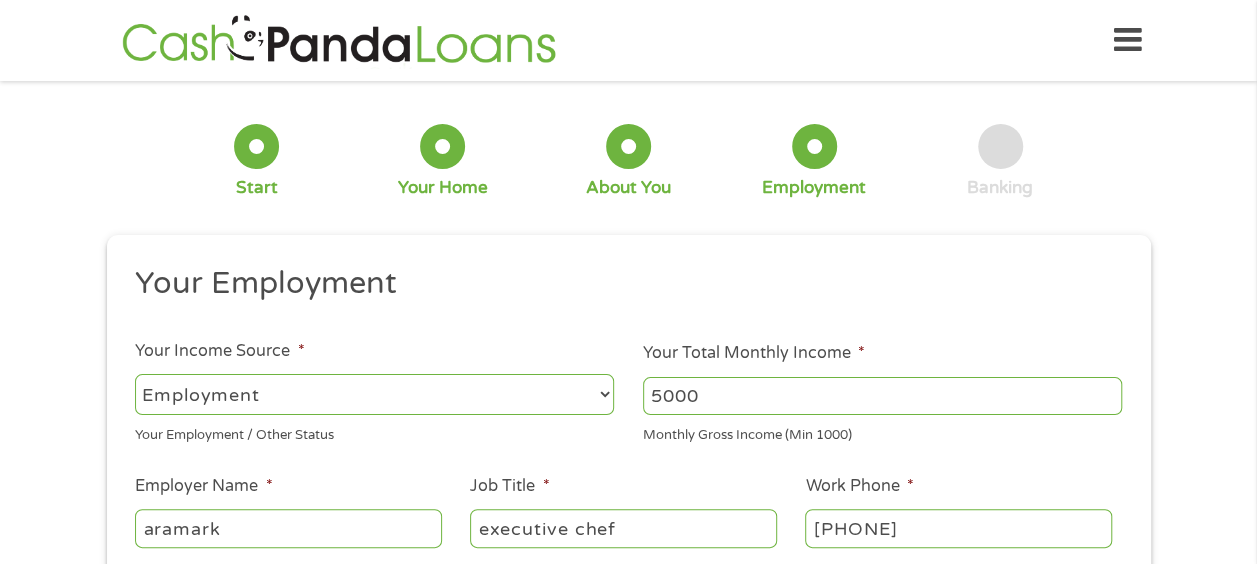 type on "[PHONE]" 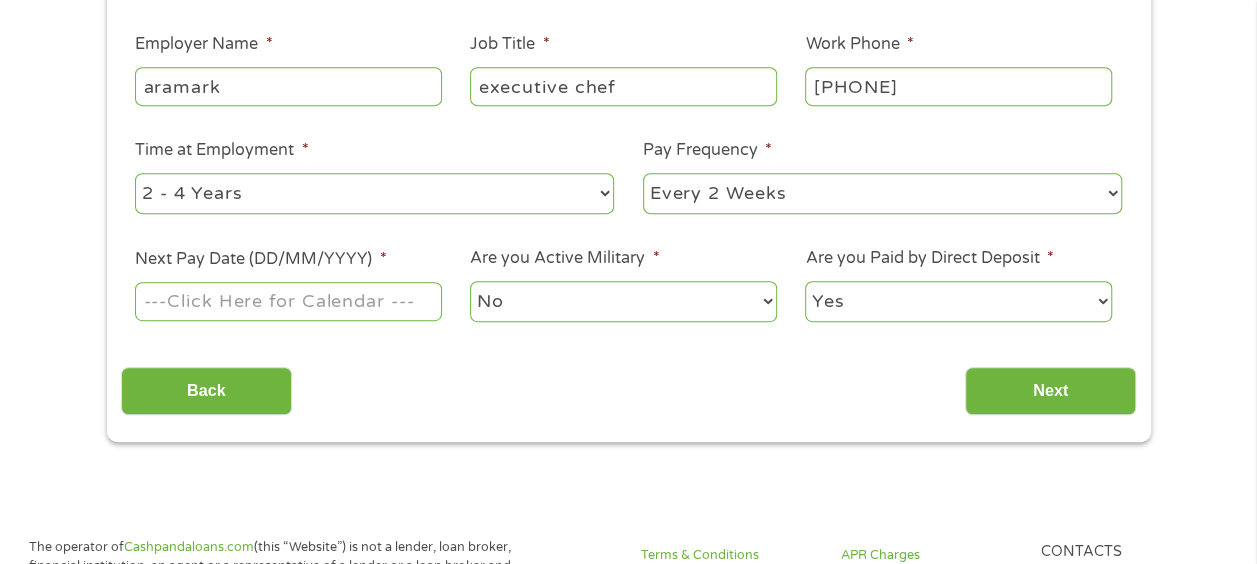 scroll, scrollTop: 465, scrollLeft: 0, axis: vertical 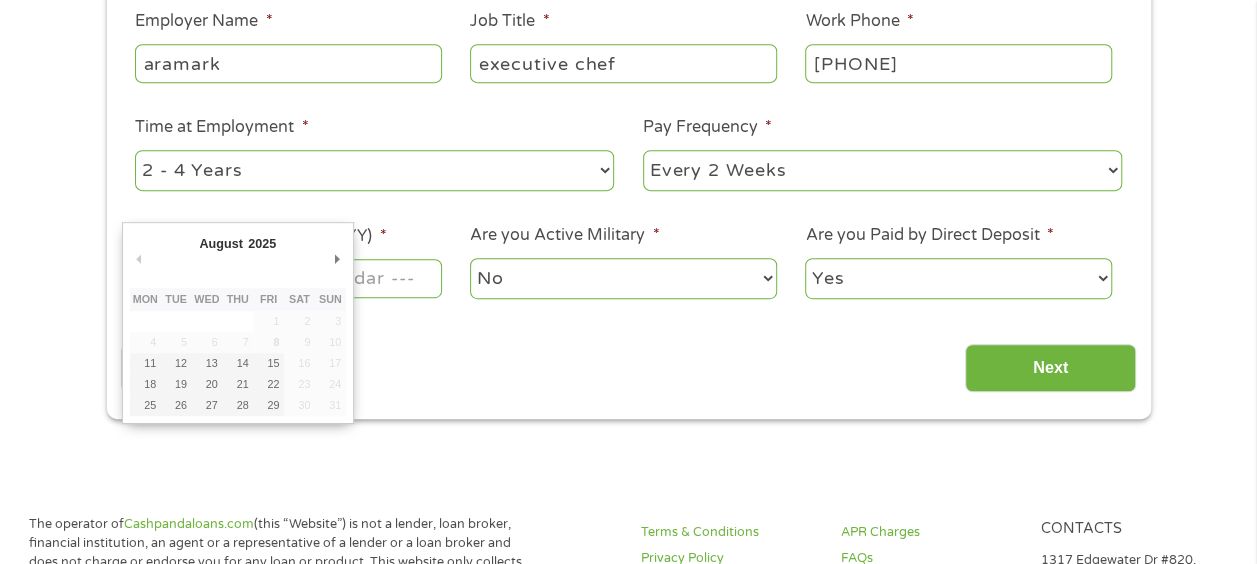 click on "Home   Get Loan Offer   How it works   FAQs   Blog   Cash Loans   Quick Loans   Online Loans   Payday Loans   Cash Advances   Préstamos   Paycheck Loans Near Me   Artificial Intelligence Loans   Contact Us
1         Start   2         Your Home   3         About You   4         Employment   5         Banking   6
This field is hidden when viewing the form gclid This field is hidden when viewing the form Referrer https://www.cashpandaloans.com/personal-loans/ This field is hidden when viewing the form Source This field is hidden when viewing the form Campaign This field is hidden when viewing the form Medium This field is hidden when viewing the form adgroup This field is hidden when viewing the form creative This field is hidden when viewing the form position This field is hidden when viewing the form keyword This field is hidden when viewing the form matchtype This field is hidden when viewing the form device network" at bounding box center (628, 823) 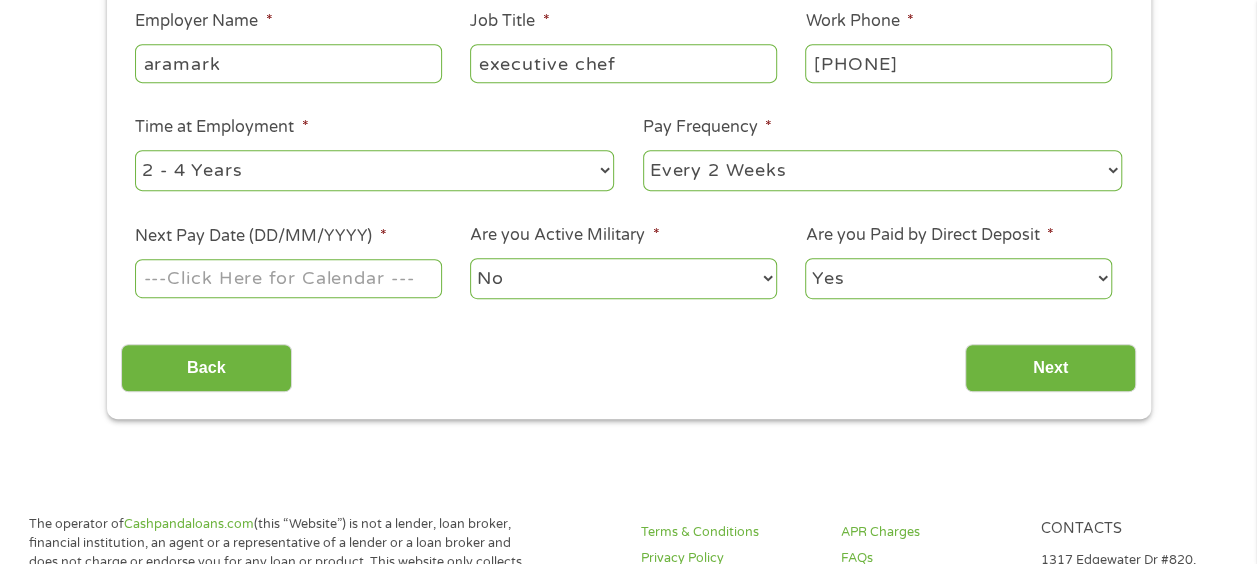 click on "Next Pay Date (DD/MM/YYYY) *" at bounding box center (288, 278) 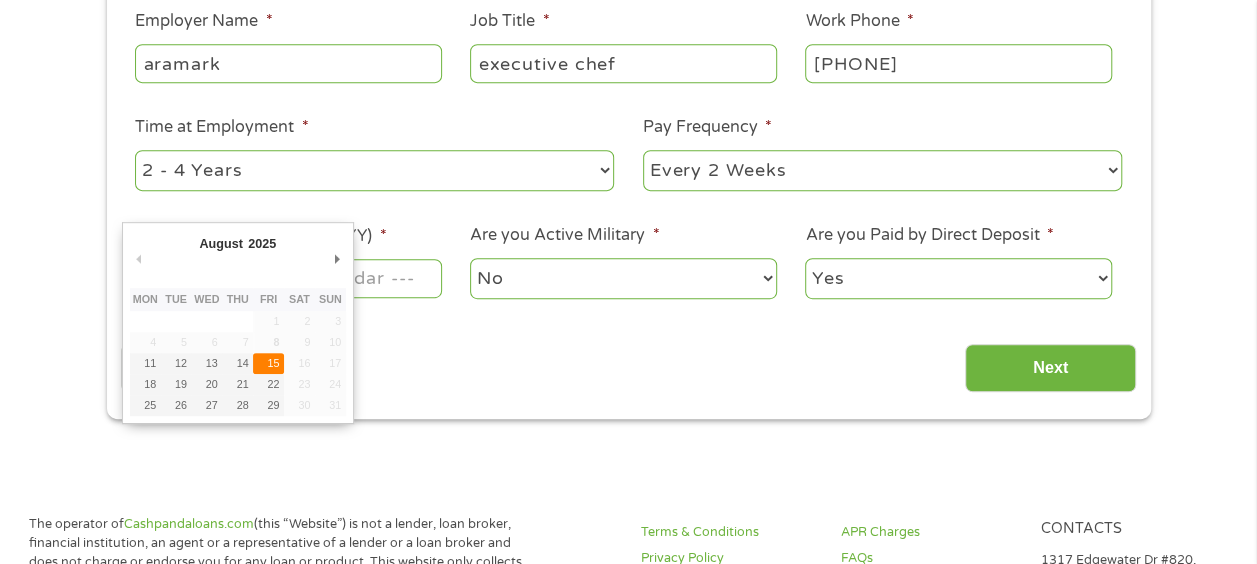 type on "15/08/2025" 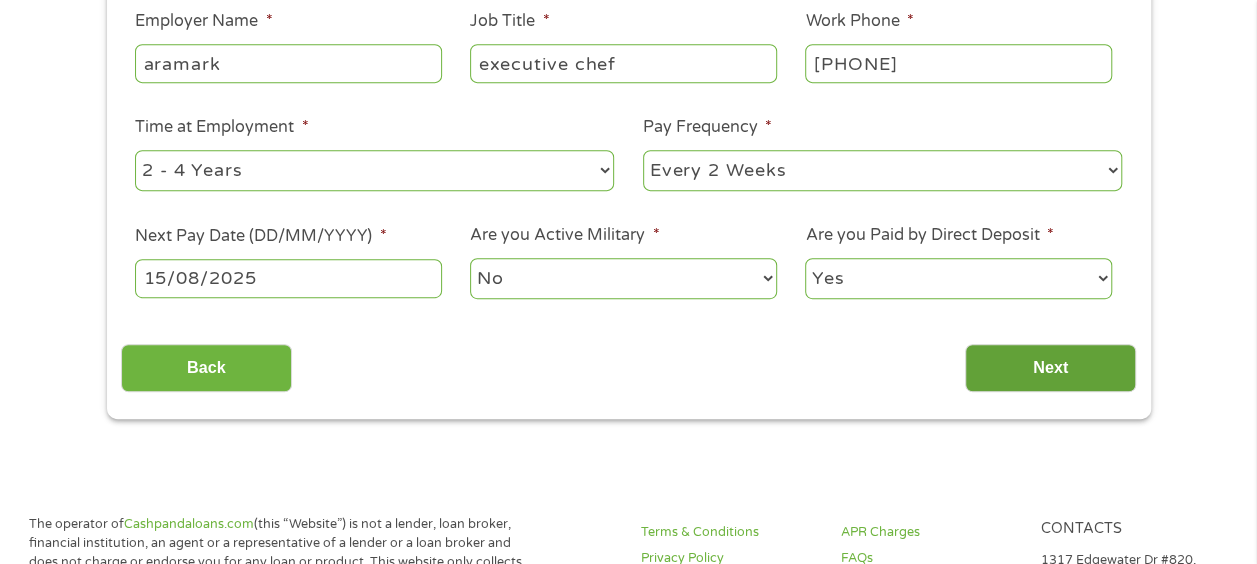 click on "Next" at bounding box center (1050, 368) 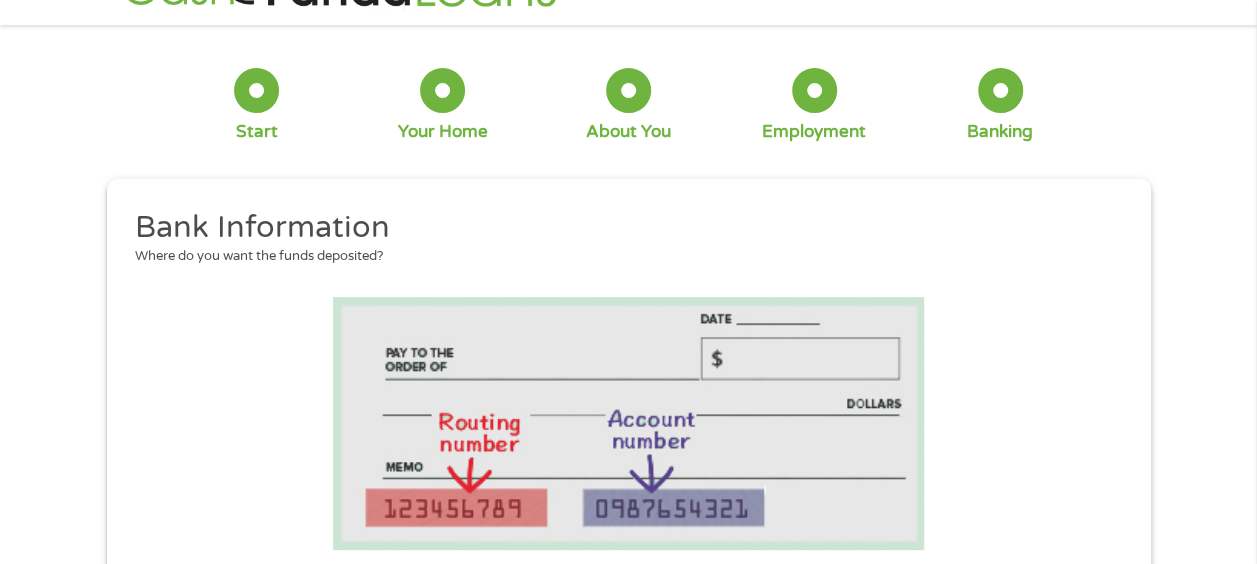 scroll, scrollTop: 0, scrollLeft: 0, axis: both 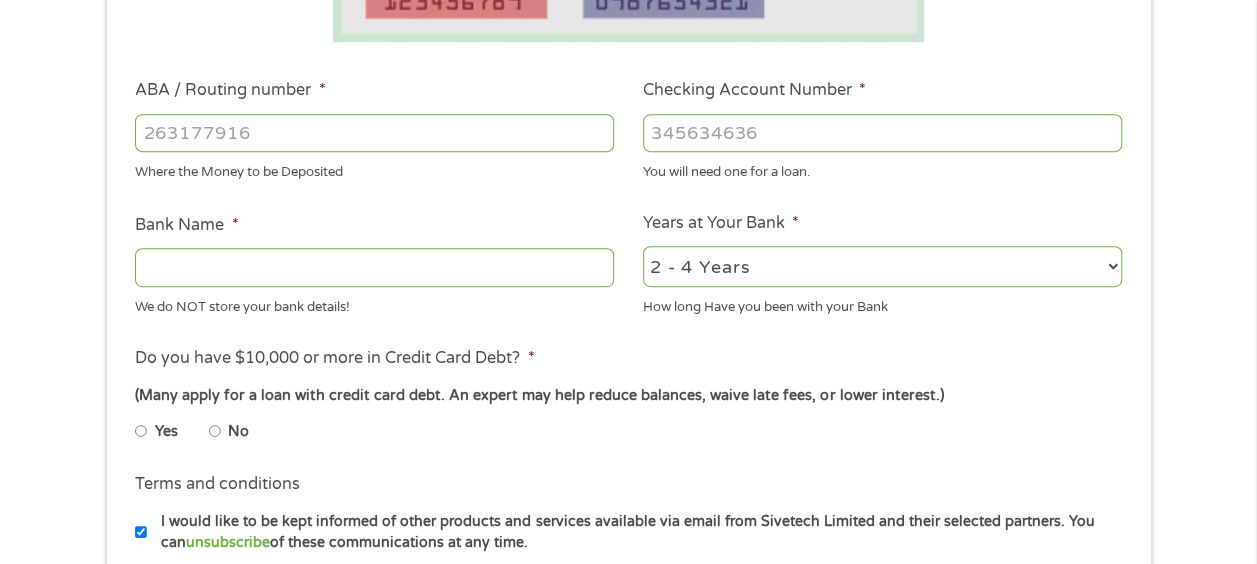 click on "ABA / Routing number *" at bounding box center (374, 133) 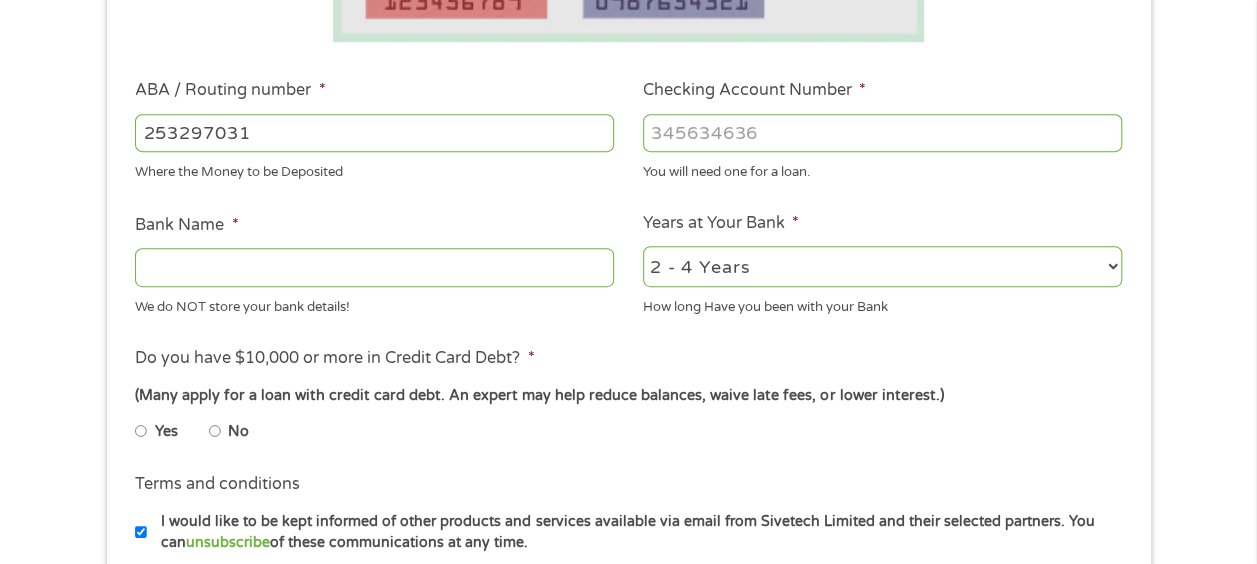 type on "253297031" 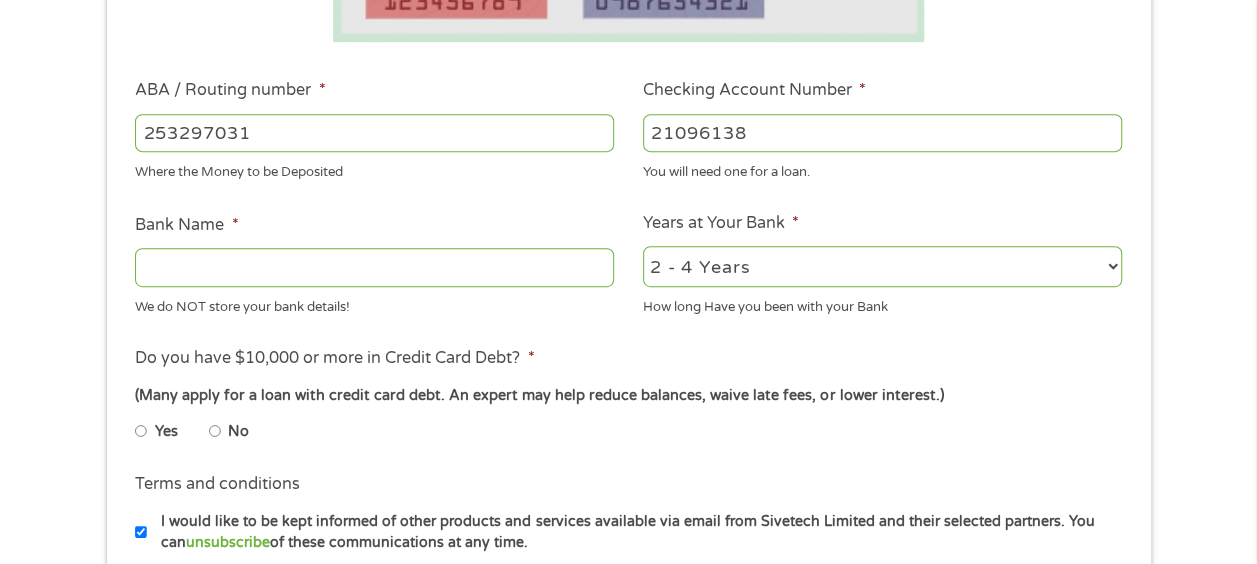 type on "21096138" 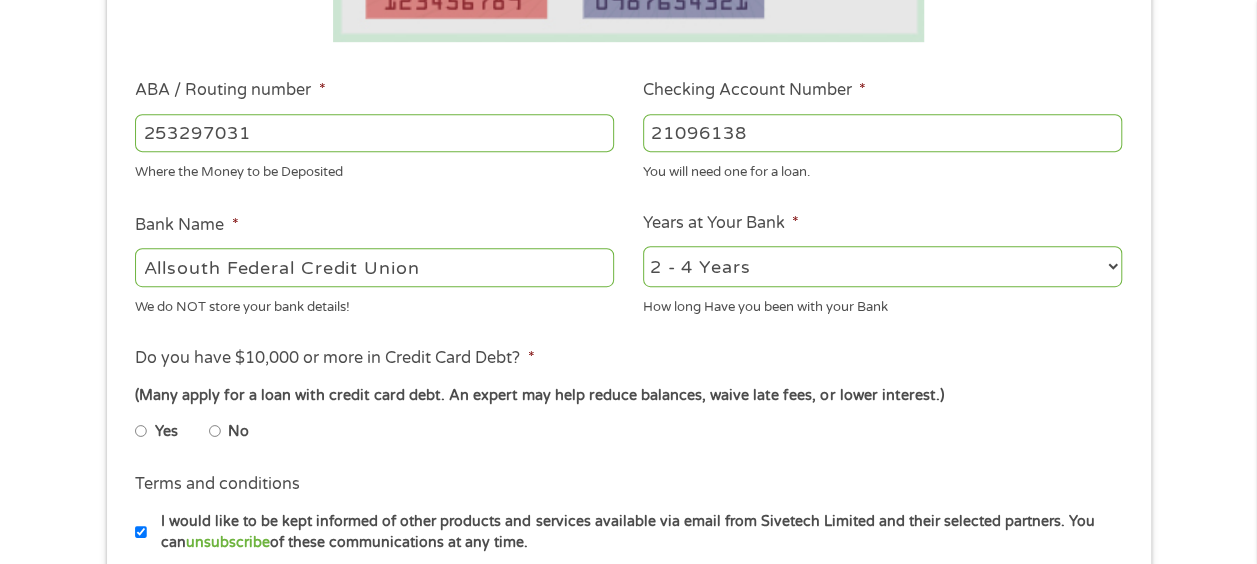 type on "Allsouth Federal Credit Union" 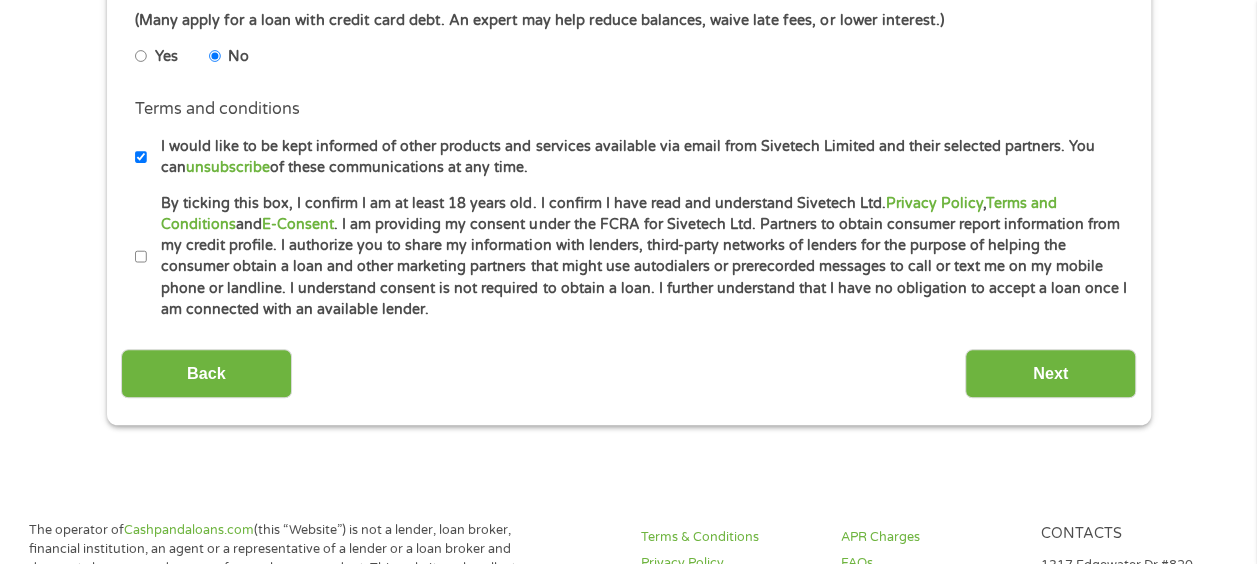 scroll, scrollTop: 943, scrollLeft: 0, axis: vertical 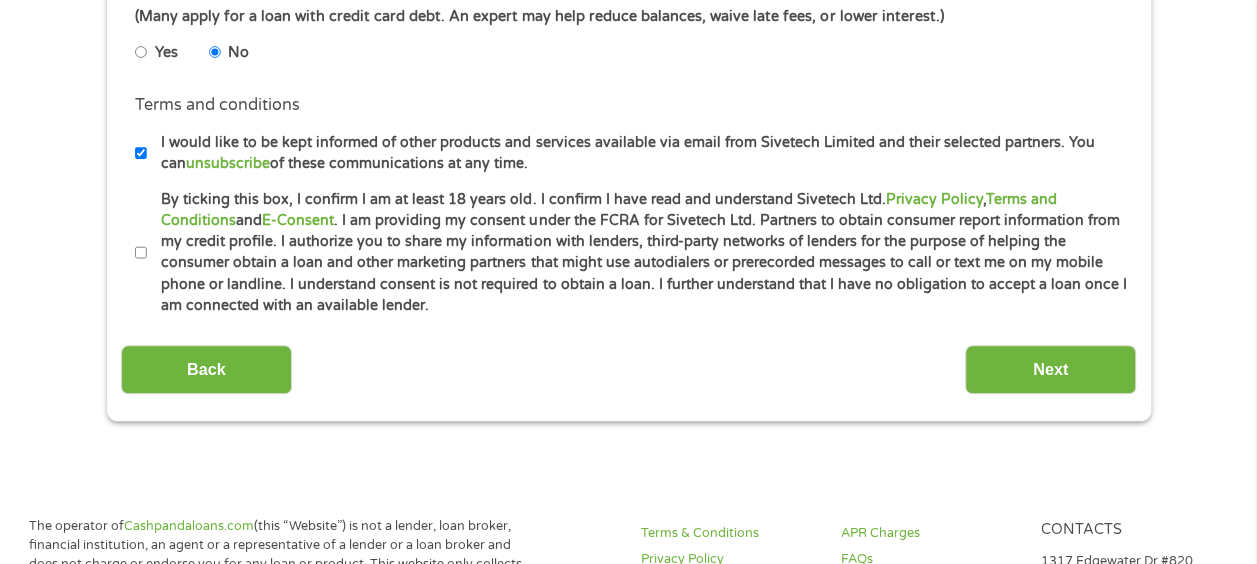 click on "By ticking this box, I confirm I am at least 18 years old. I confirm I have read and understand Sivetech Ltd.  Privacy Policy ,  Terms and Conditions  and  E-Consent . I am providing my consent under the FCRA for Sivetech Ltd. Partners to obtain consumer report information from my credit profile. I authorize you to share my information with lenders, third-party networks of lenders for the purpose of helping the consumer obtain a loan and other marketing partners that might use autodialers or prerecorded messages to call or text me on my mobile phone or landline. I understand consent is not required to obtain a loan. I further understand that I have no obligation to accept a loan once I am connected with an available lender." at bounding box center (141, 253) 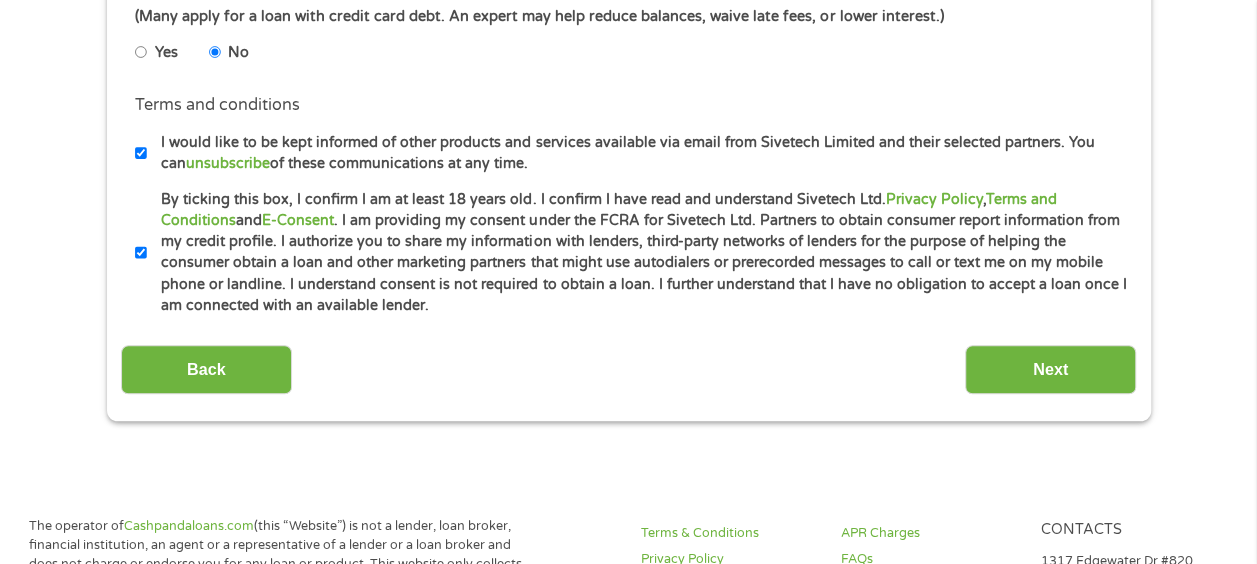 click on "I would like to be kept informed of other products and services available via email from Sivetech Limited and their selected partners. You can   unsubscribe   of these communications at any time." at bounding box center (141, 153) 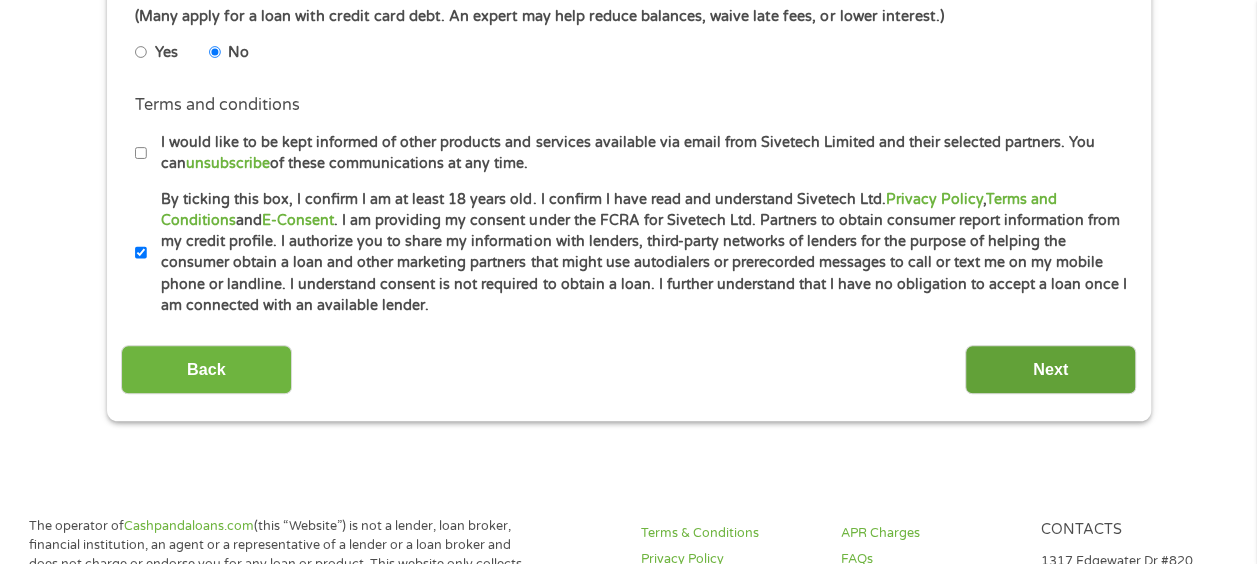 click on "Next" at bounding box center [1050, 369] 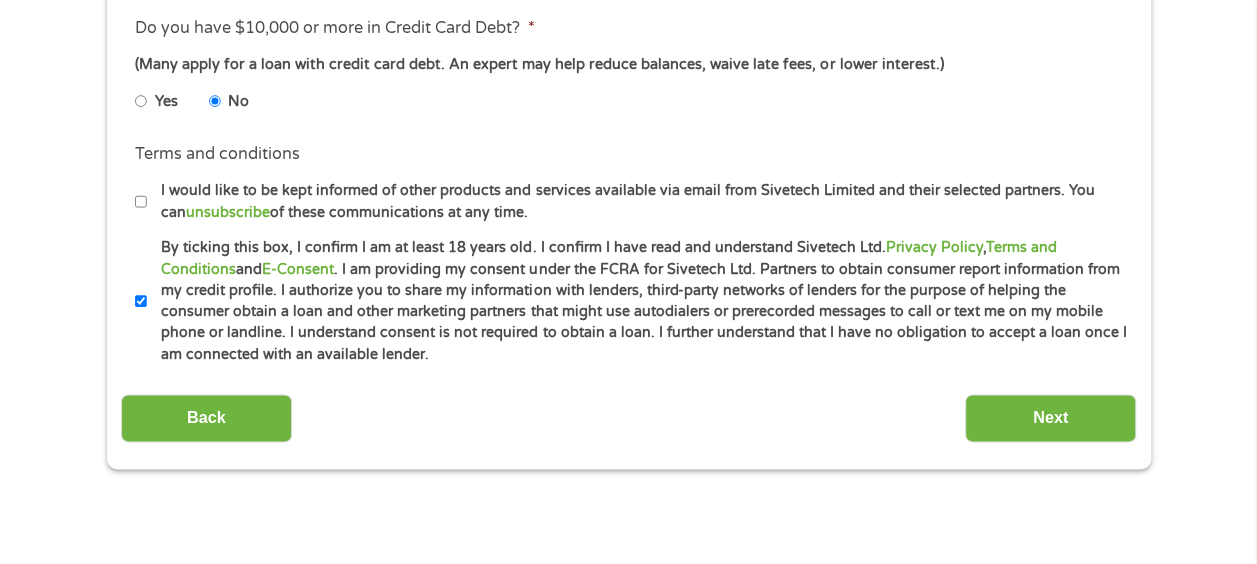 scroll, scrollTop: 8, scrollLeft: 8, axis: both 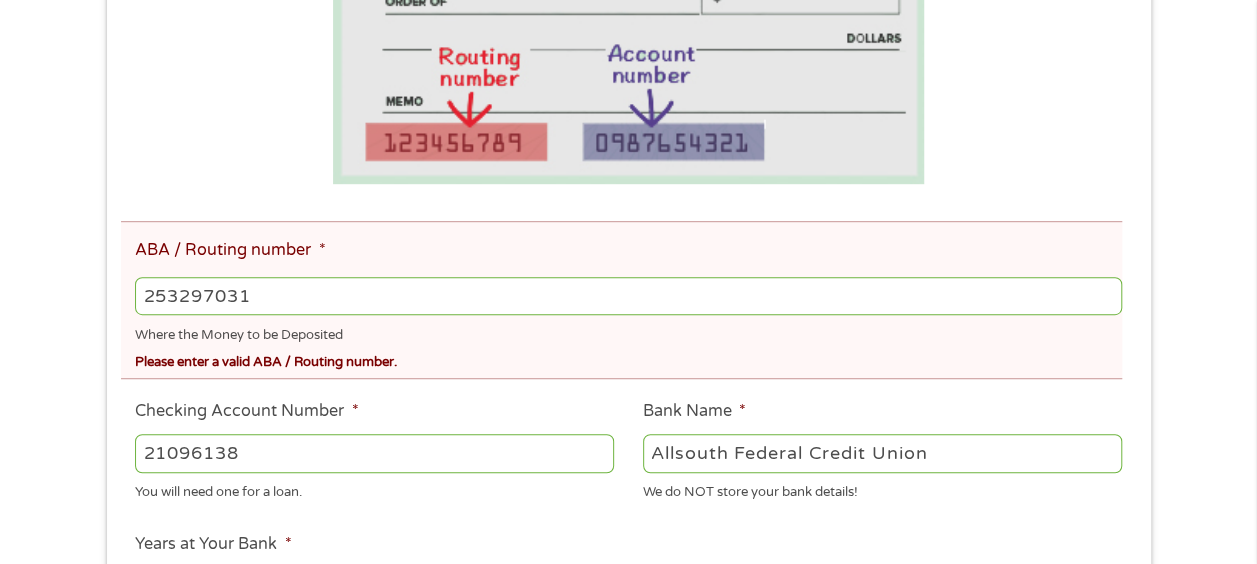 click on "253297031" at bounding box center (628, 296) 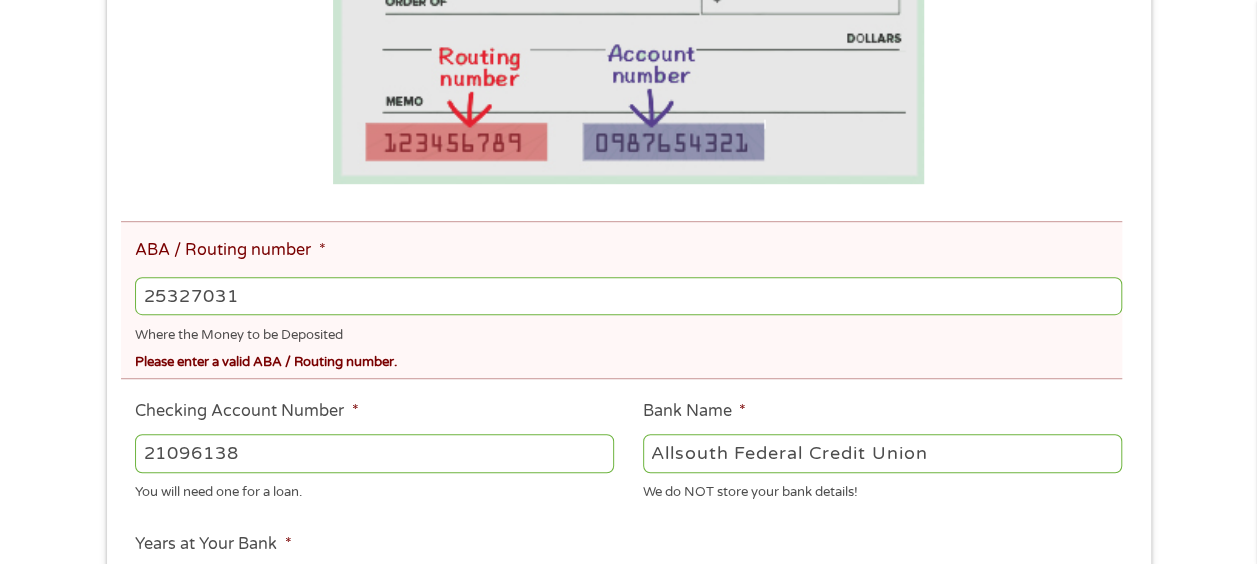 type on "253279031" 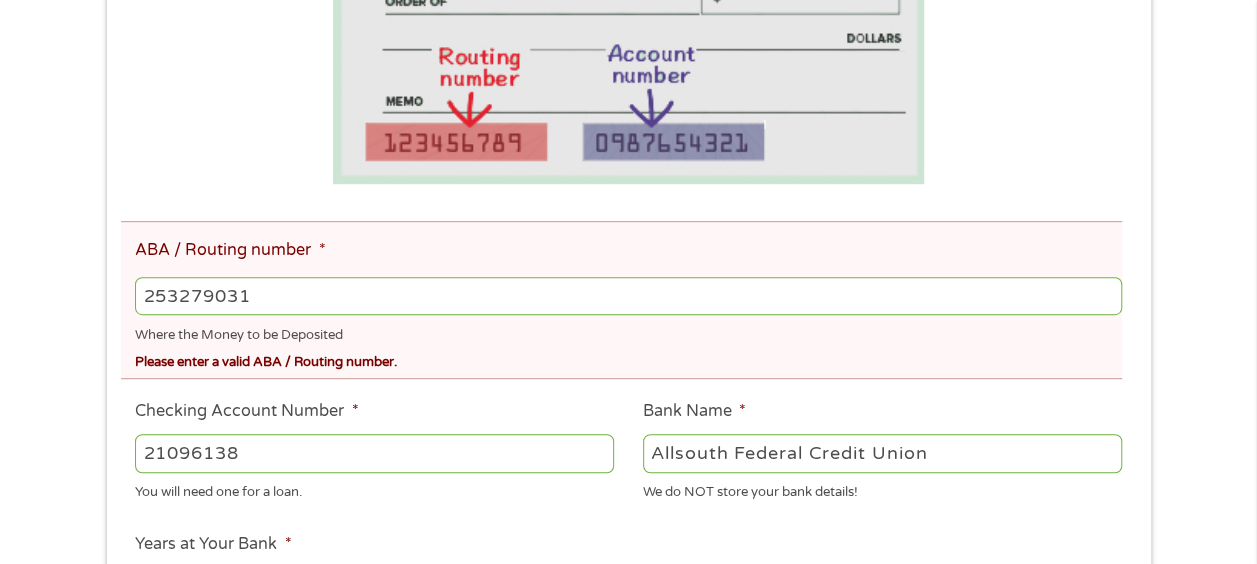 type on "ALLSOUTH FEDERAL CREDIT UNION" 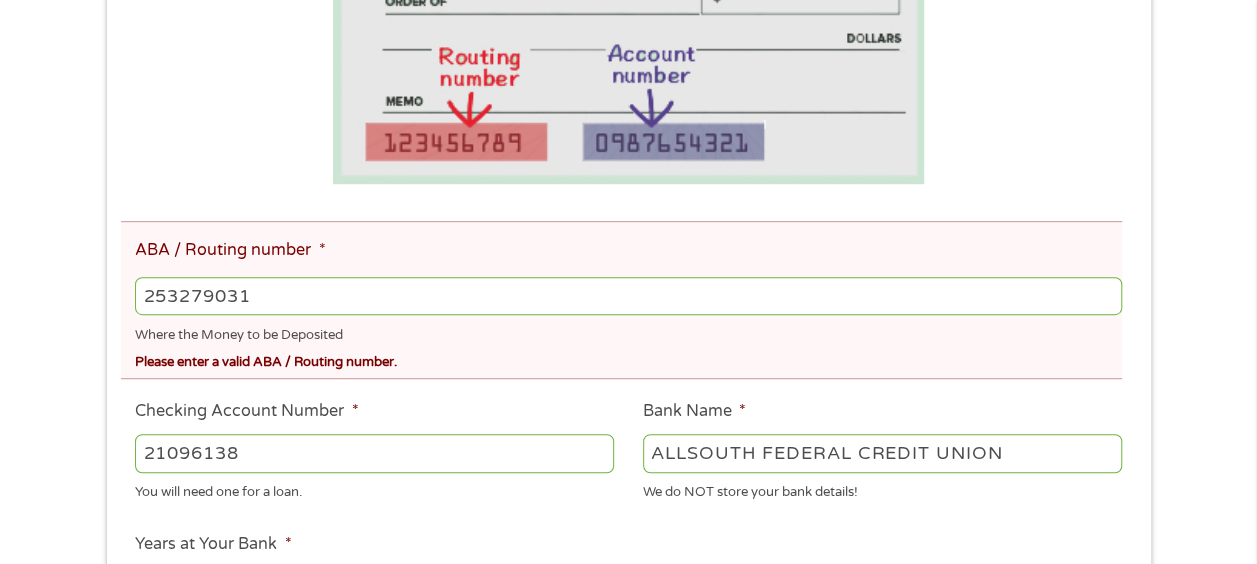 type on "253279031" 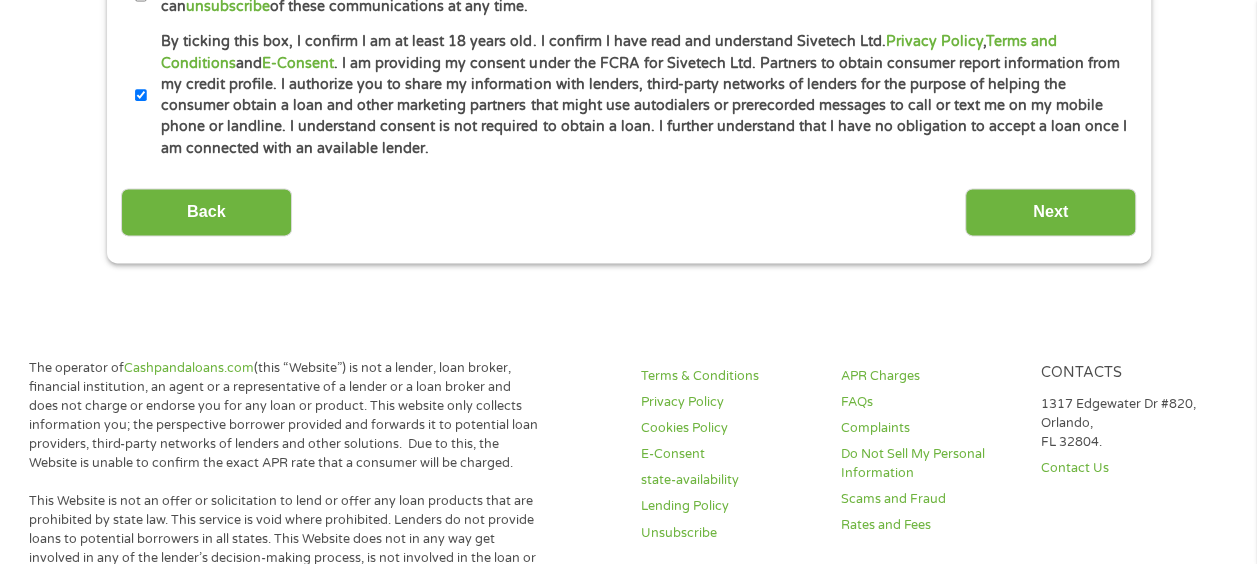 scroll, scrollTop: 1348, scrollLeft: 0, axis: vertical 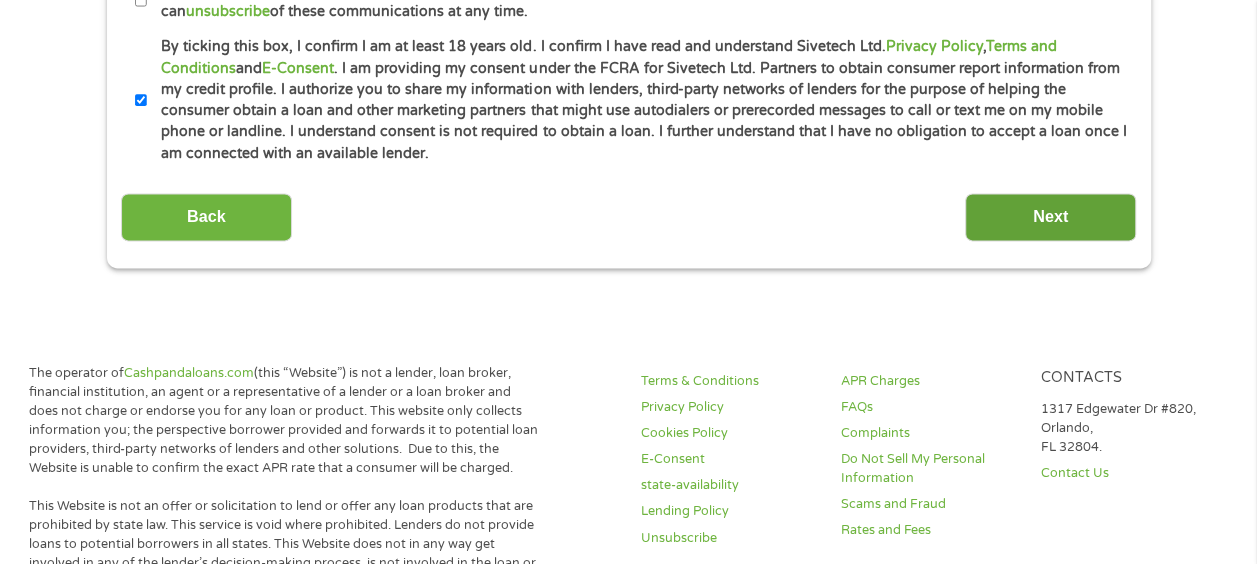 click on "Next" at bounding box center (1050, 217) 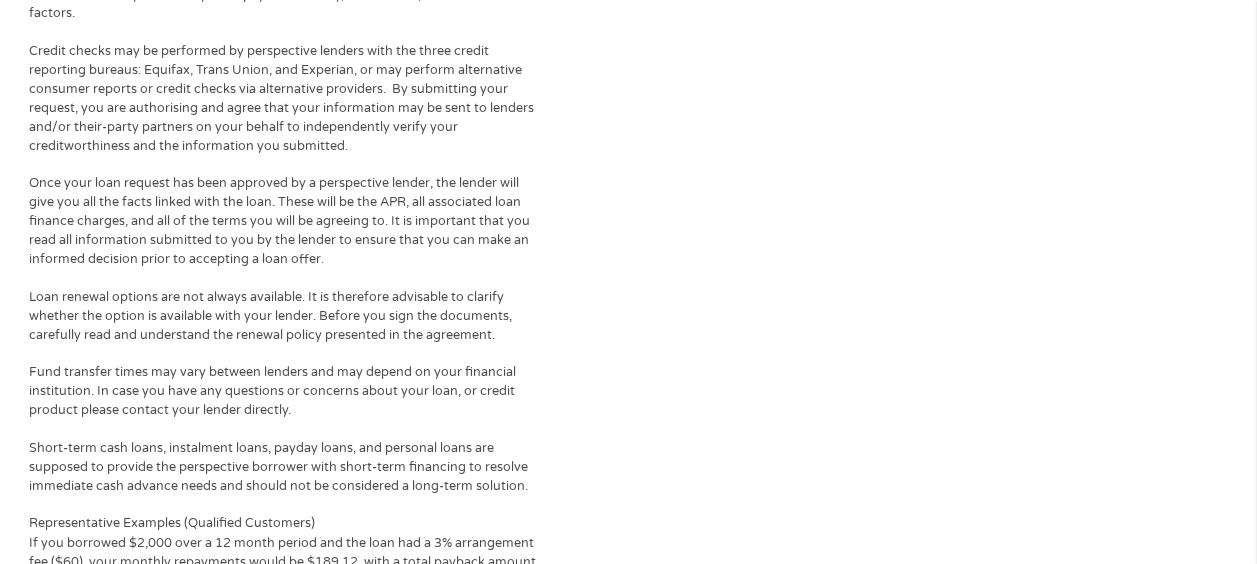 scroll, scrollTop: 8, scrollLeft: 8, axis: both 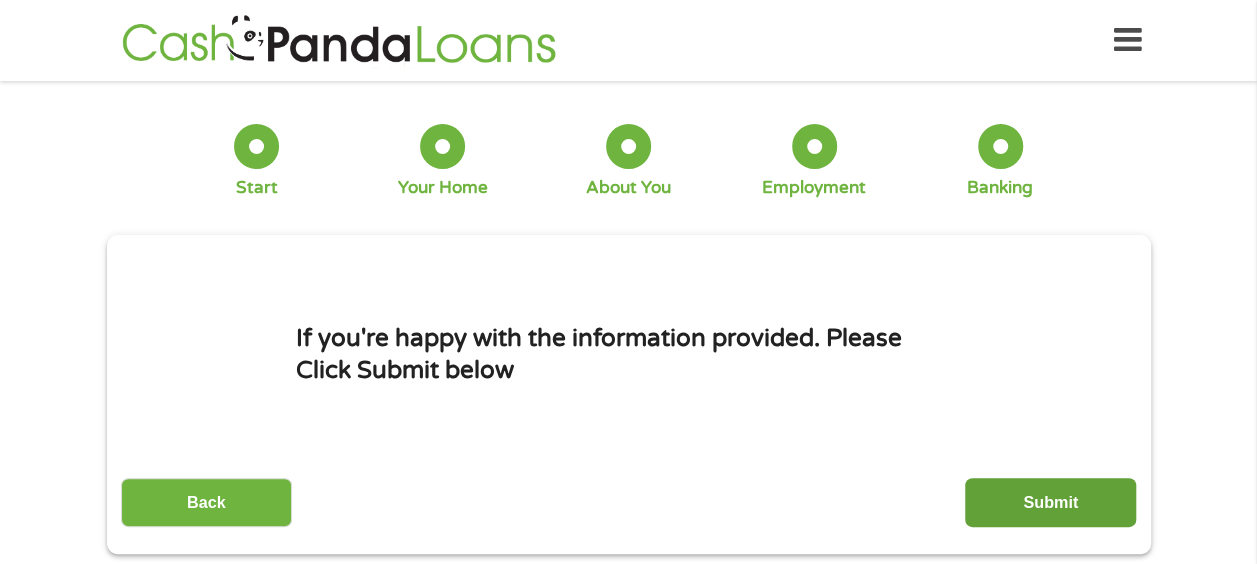 click on "Submit" at bounding box center [1050, 502] 